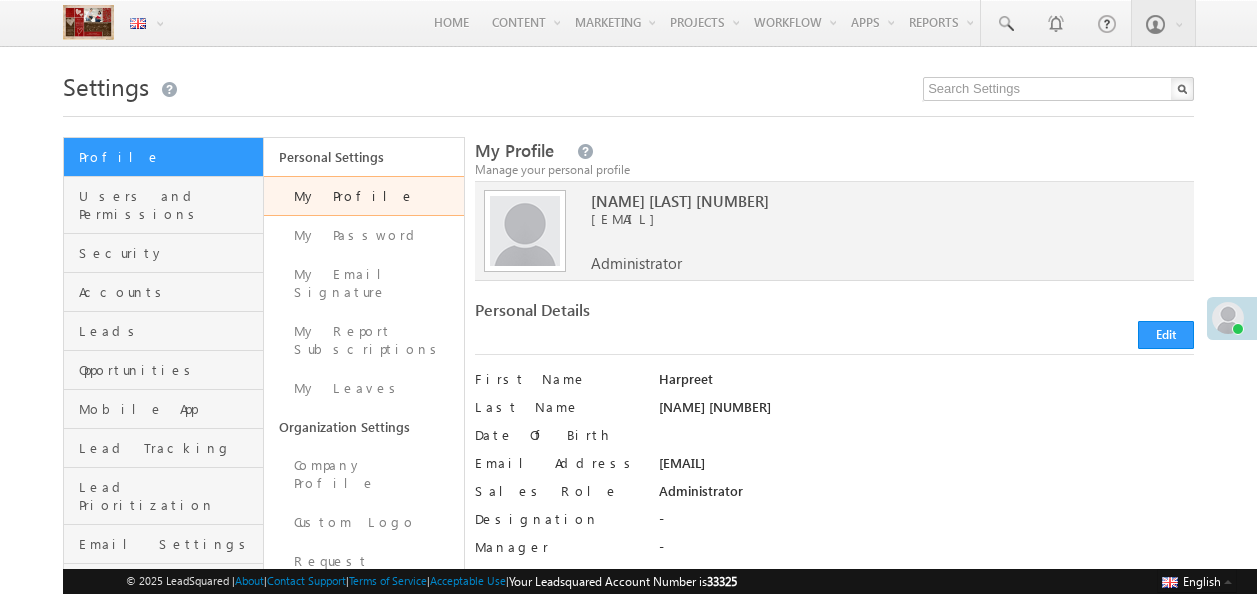 scroll, scrollTop: 0, scrollLeft: 0, axis: both 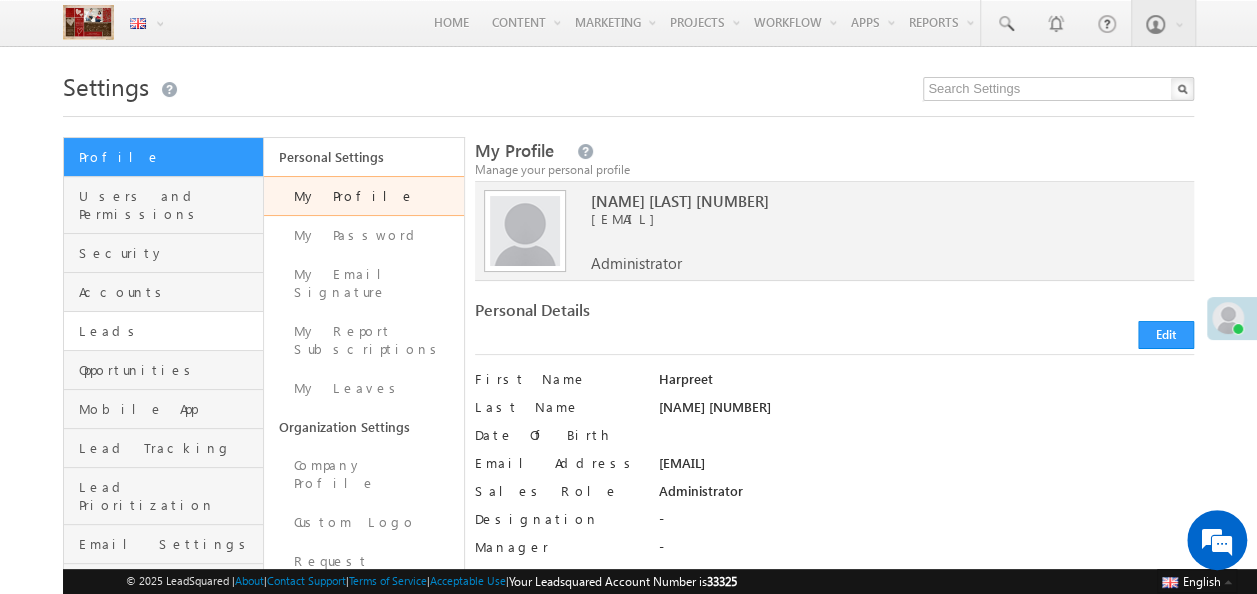 click on "Leads" at bounding box center [163, 331] 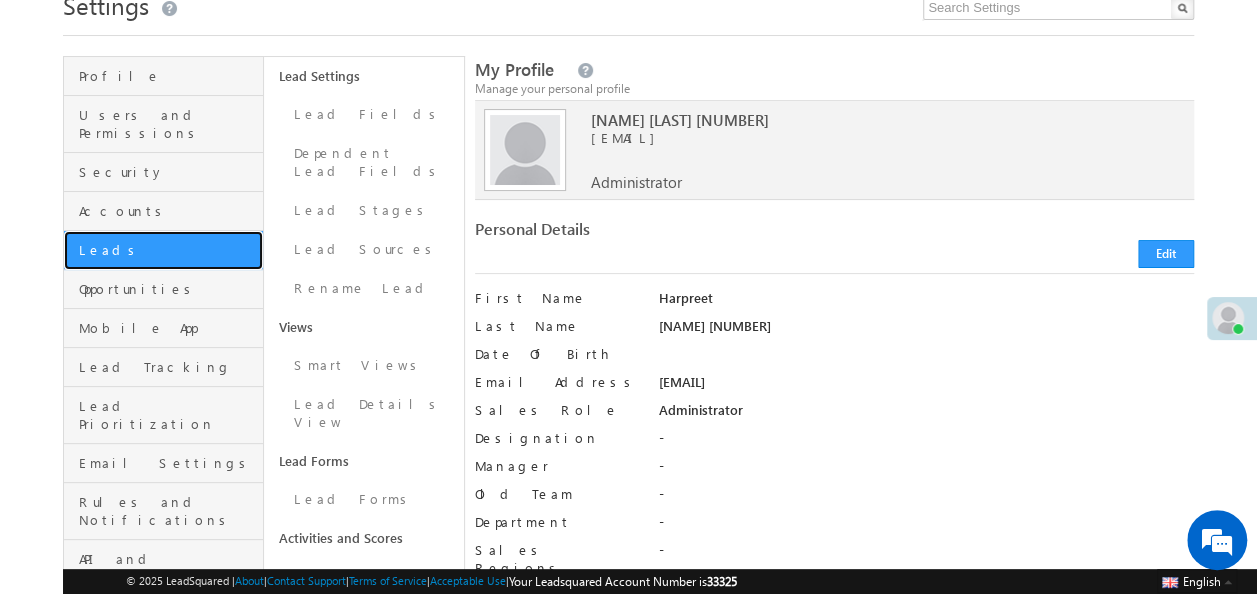 scroll, scrollTop: 111, scrollLeft: 0, axis: vertical 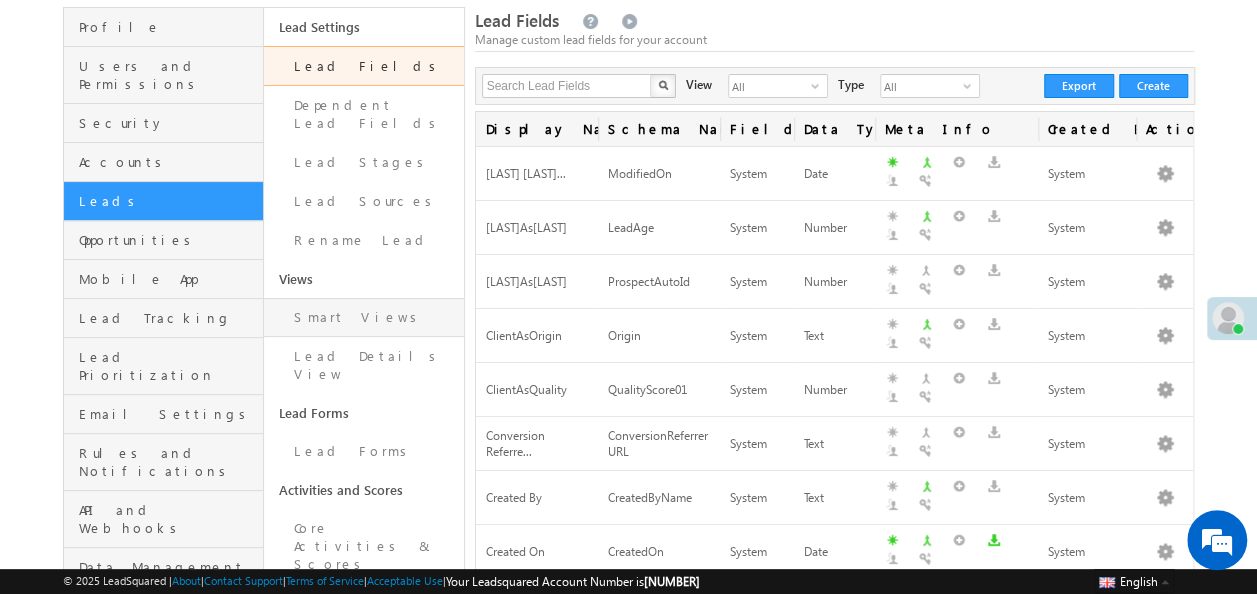 click on "Smart Views" at bounding box center [364, 317] 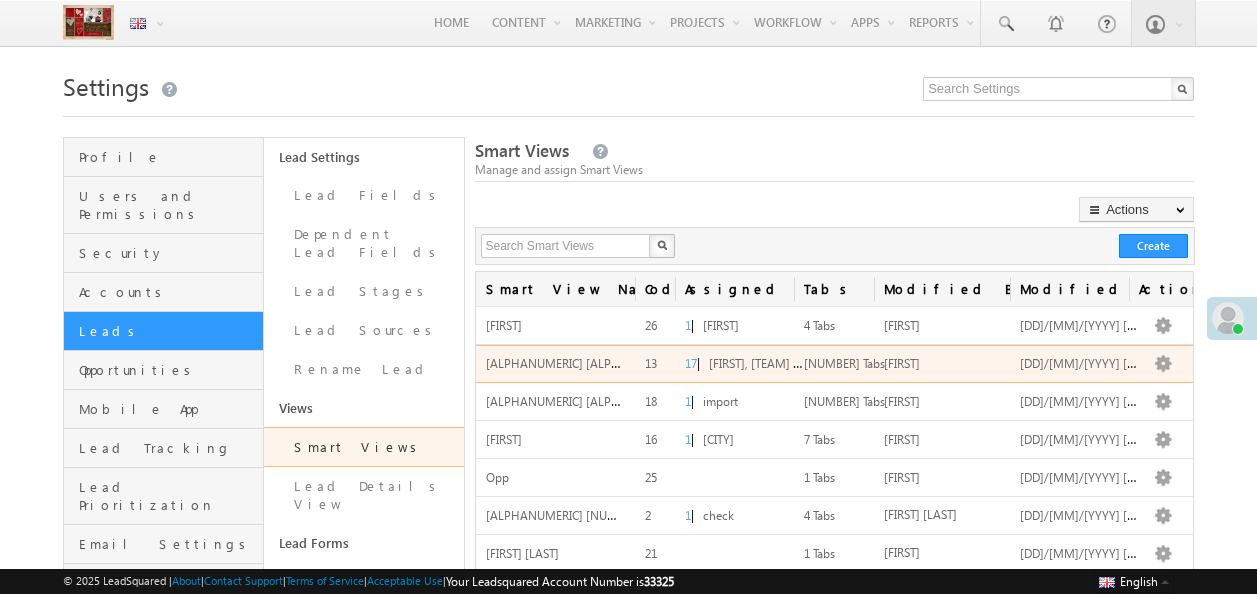 scroll, scrollTop: 0, scrollLeft: 0, axis: both 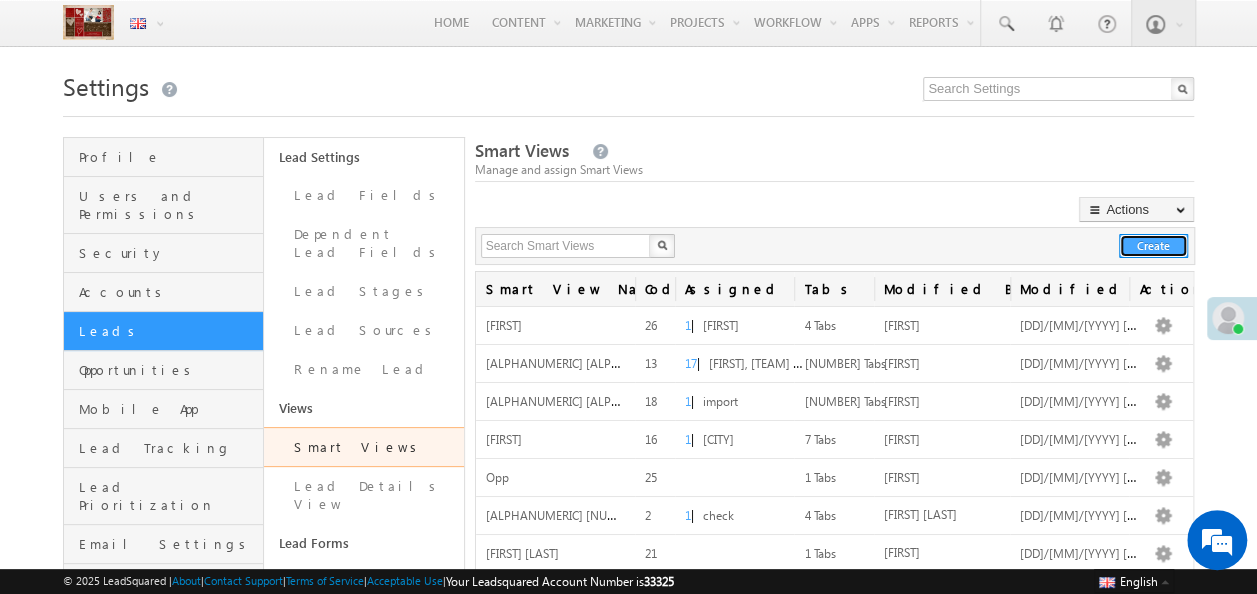 click on "Create" at bounding box center [1153, 246] 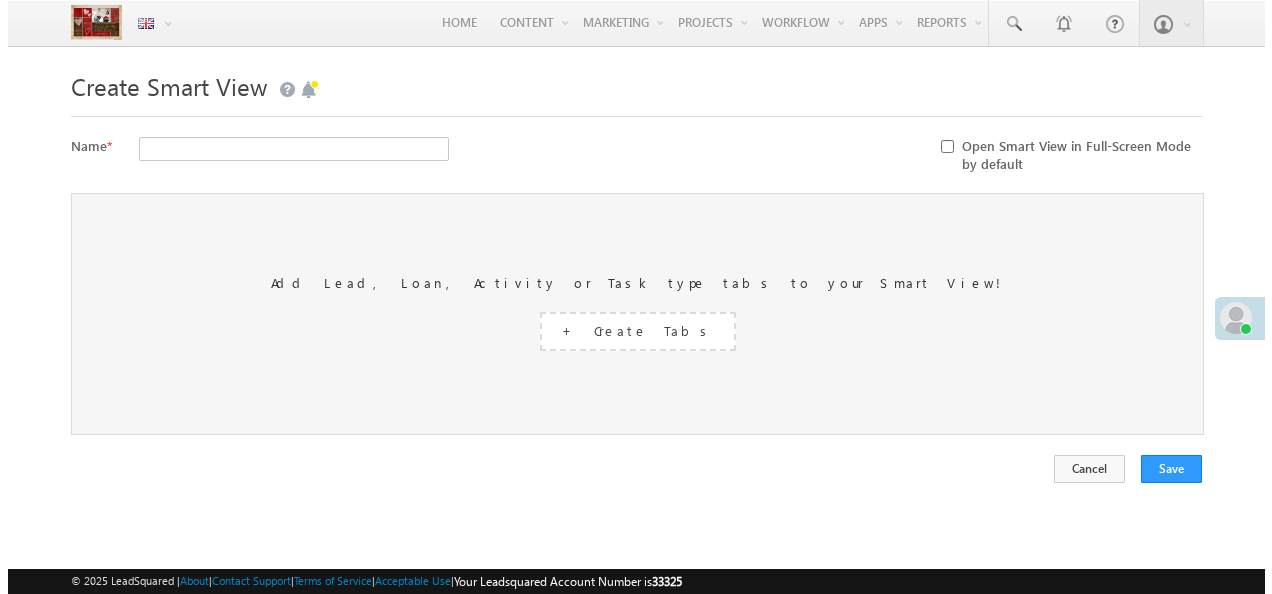 scroll, scrollTop: 0, scrollLeft: 0, axis: both 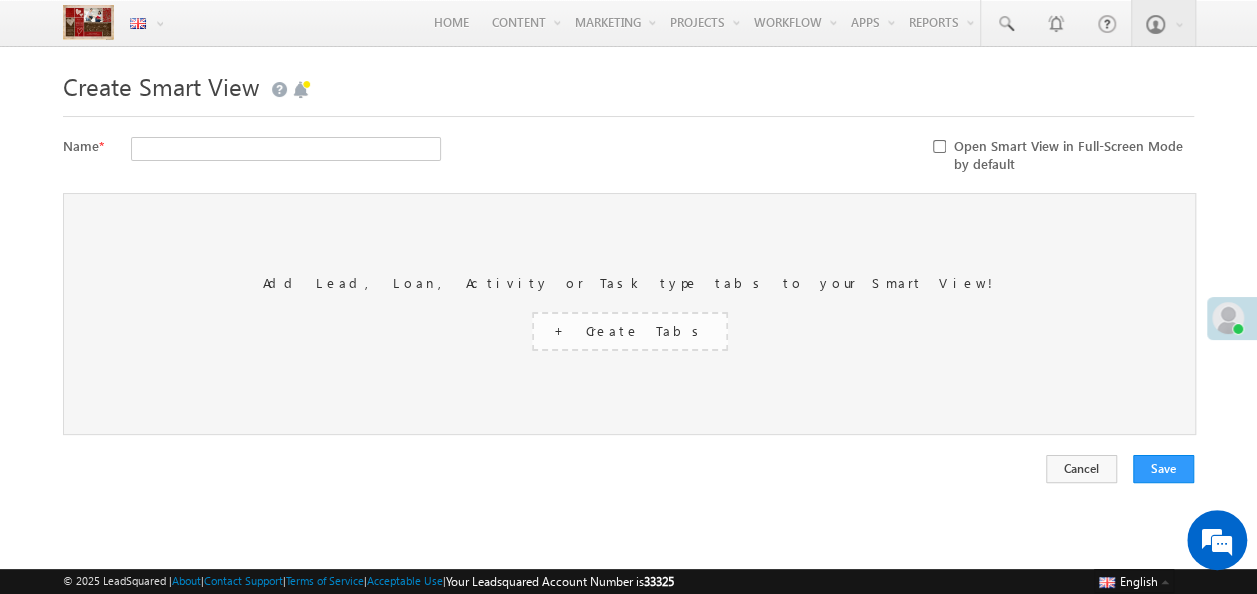click on "+ Create Tabs" at bounding box center [630, 330] 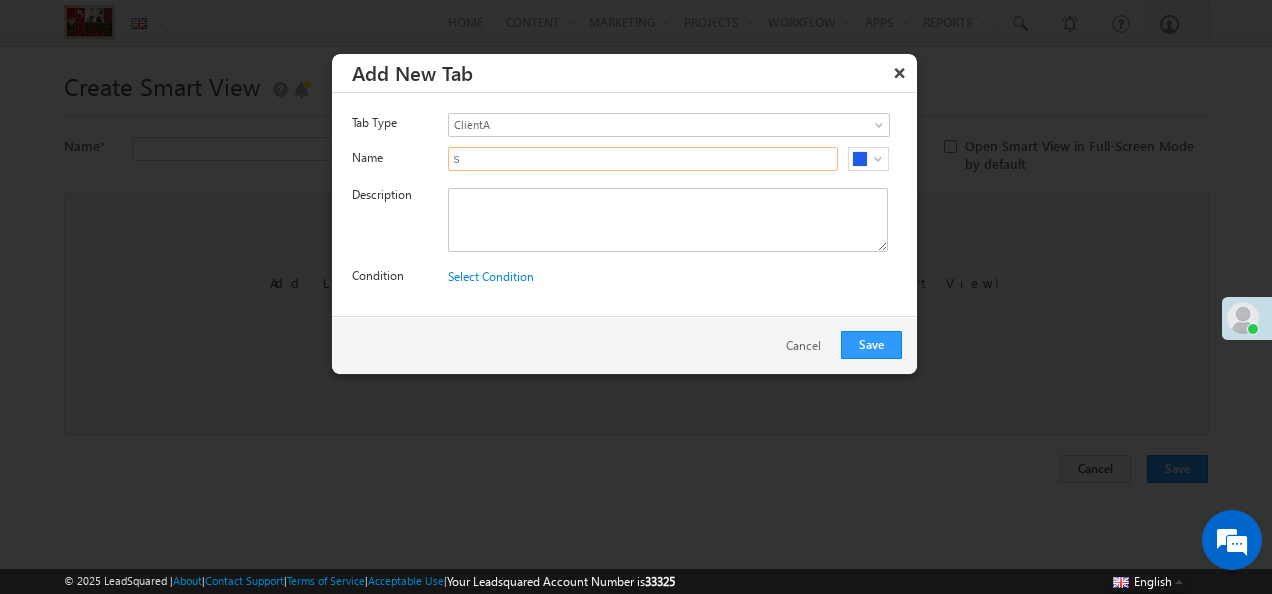 click on "s" at bounding box center (643, 159) 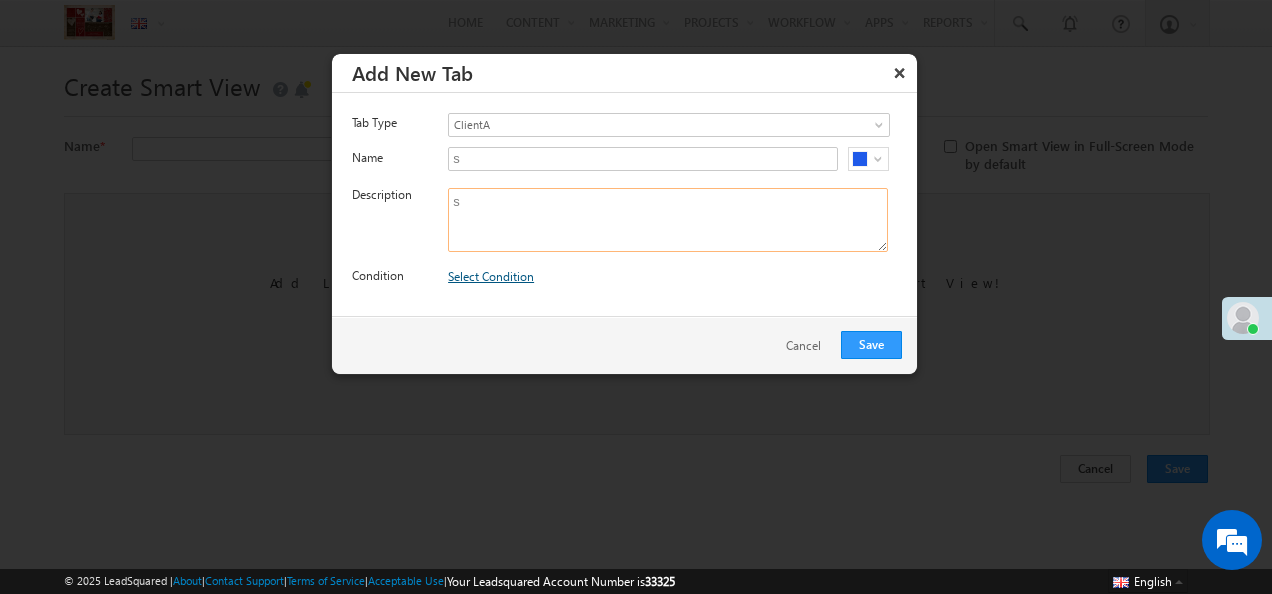 type on "s" 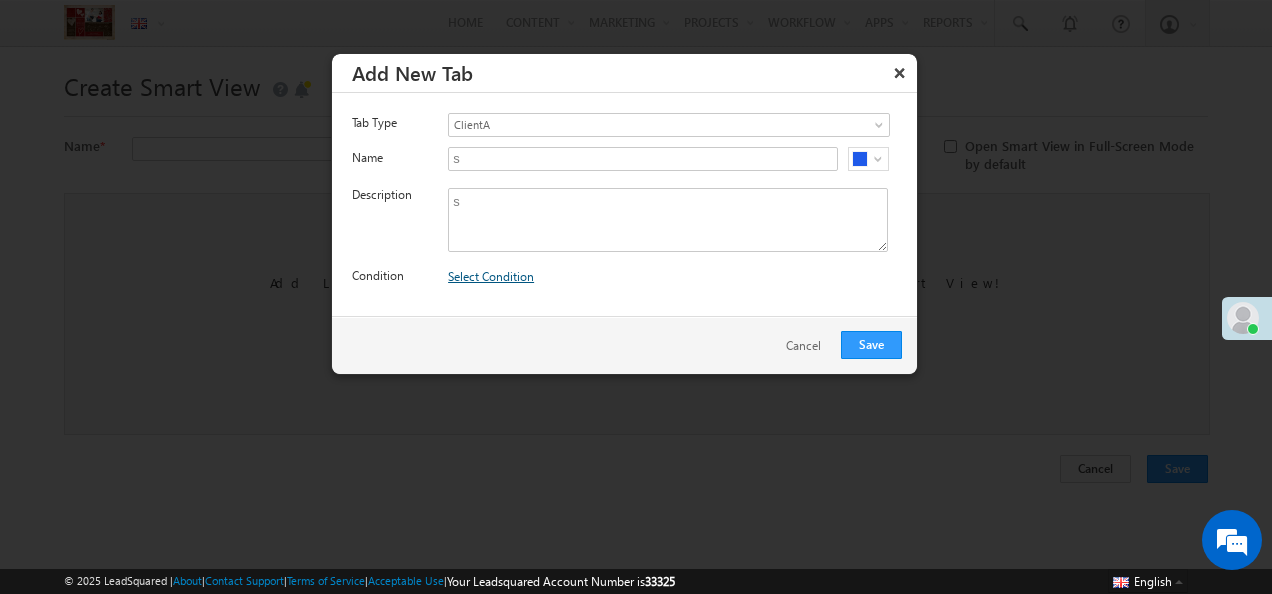 click on "Select Condition" at bounding box center (491, 276) 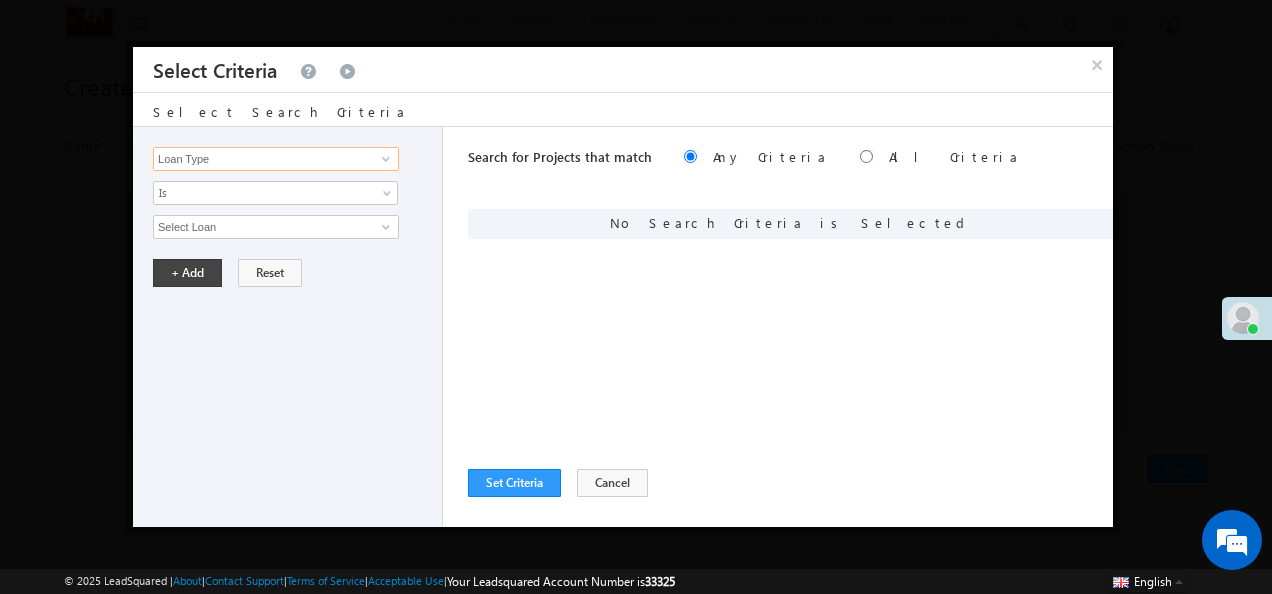 click on "Loan Type" at bounding box center [276, 159] 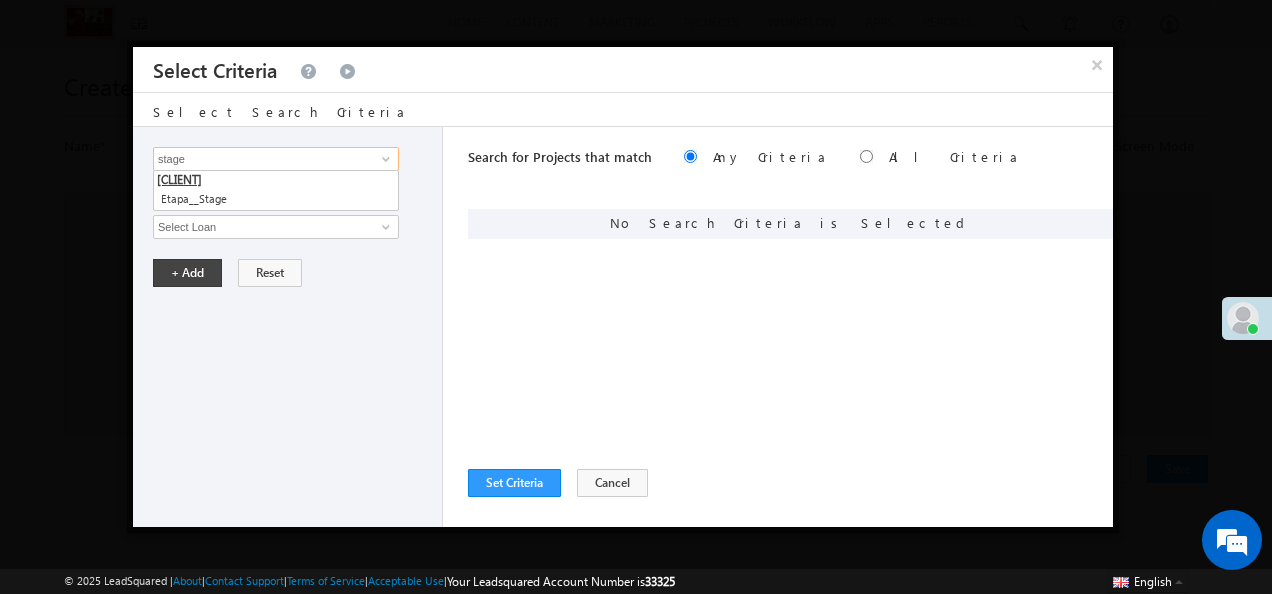 scroll, scrollTop: 0, scrollLeft: 0, axis: both 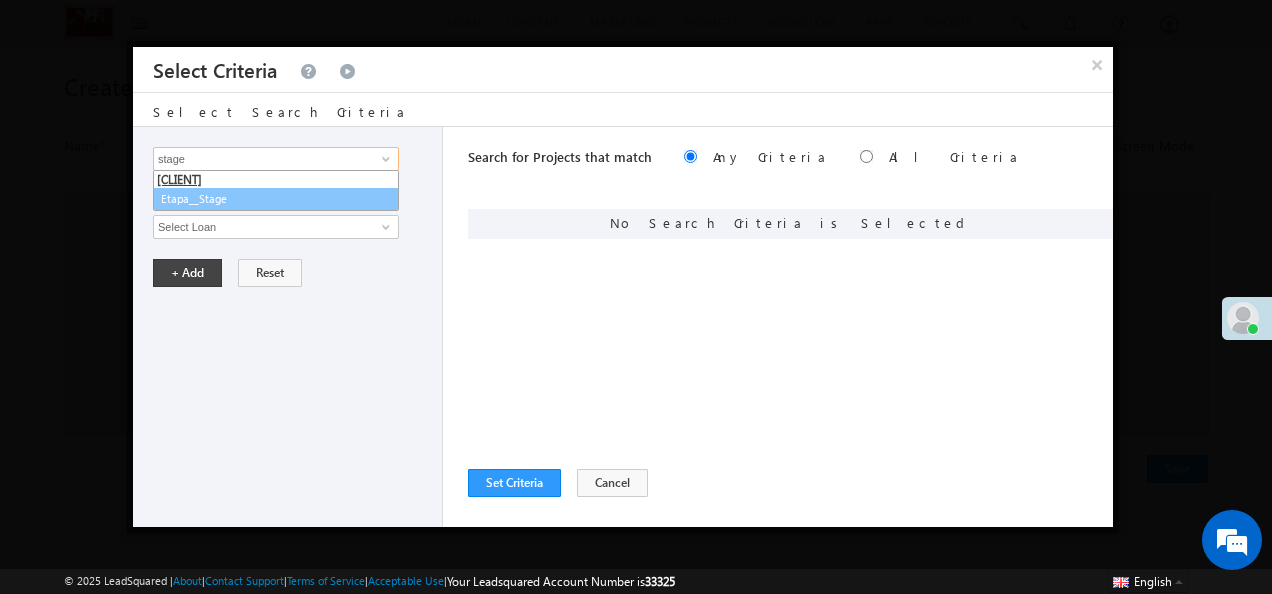 click on "Etapa__Stage" at bounding box center [276, 199] 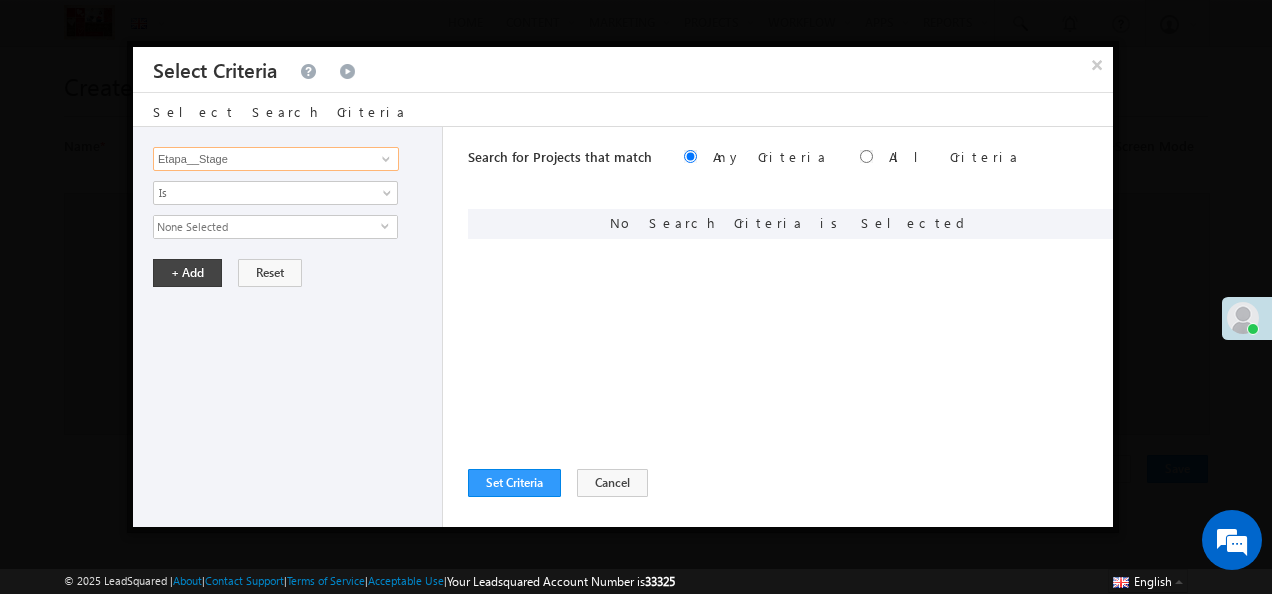 type on "Etapa__Stage" 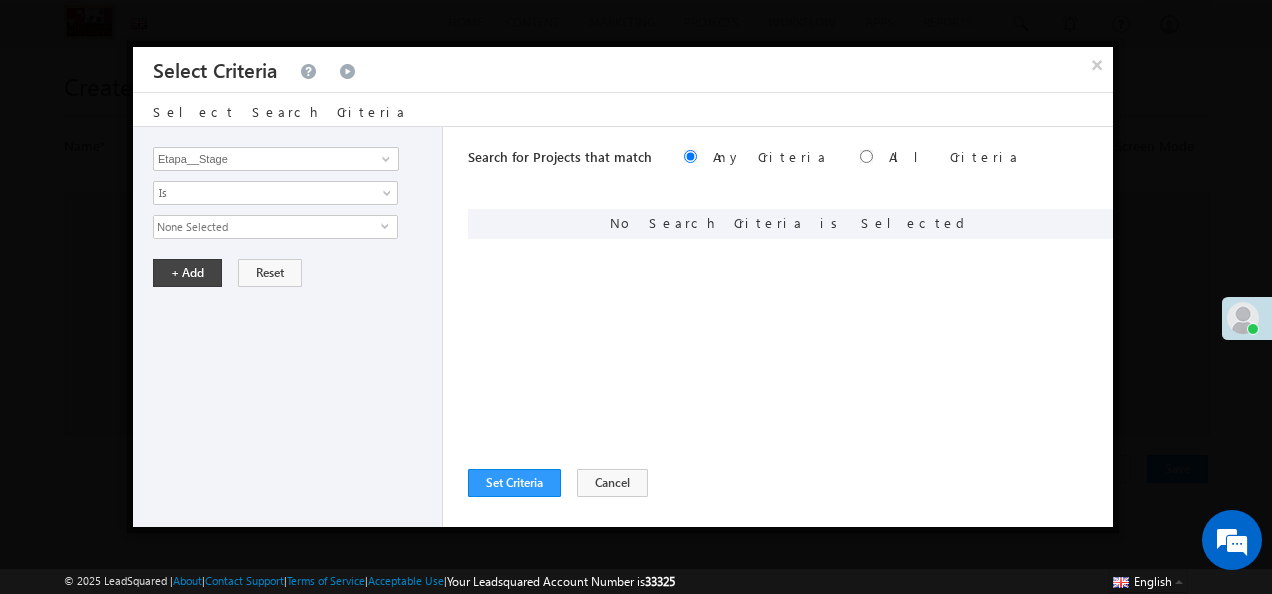 click on "None Selected" at bounding box center (267, 227) 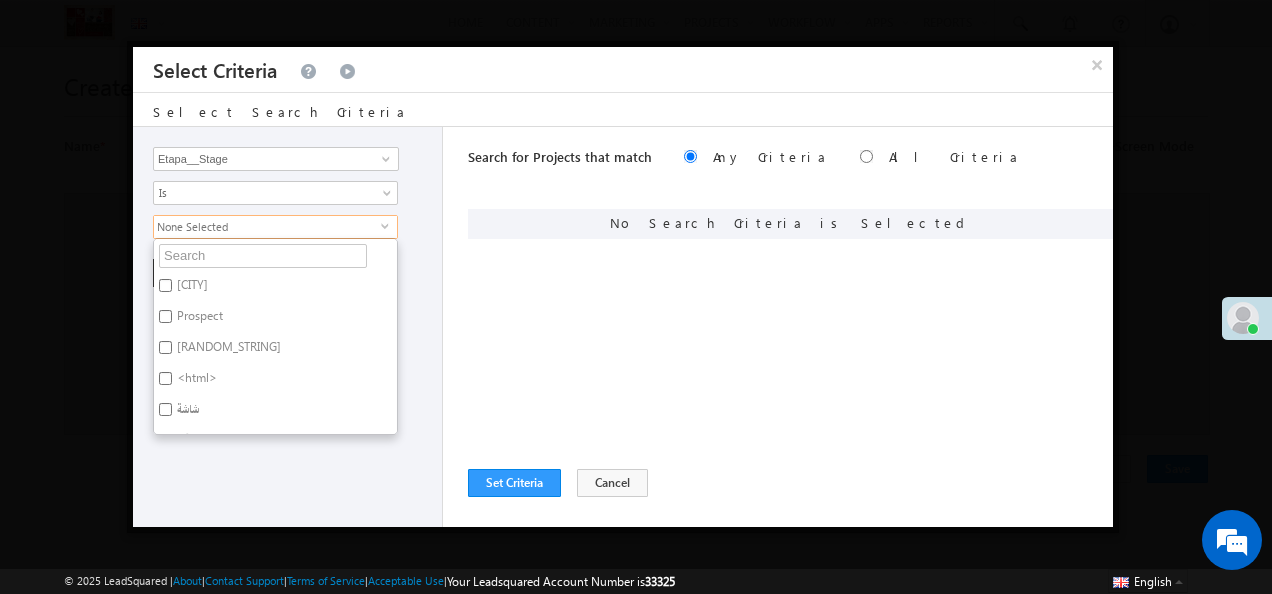 click on "freguês" at bounding box center [191, 288] 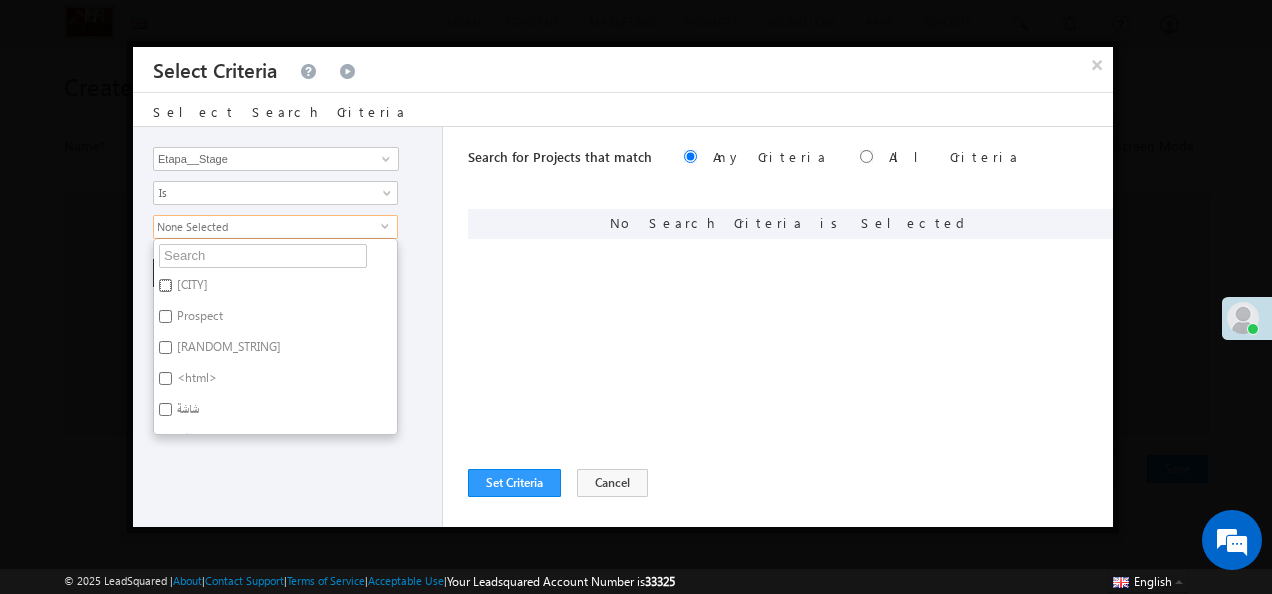 click on "freguês" at bounding box center [165, 285] 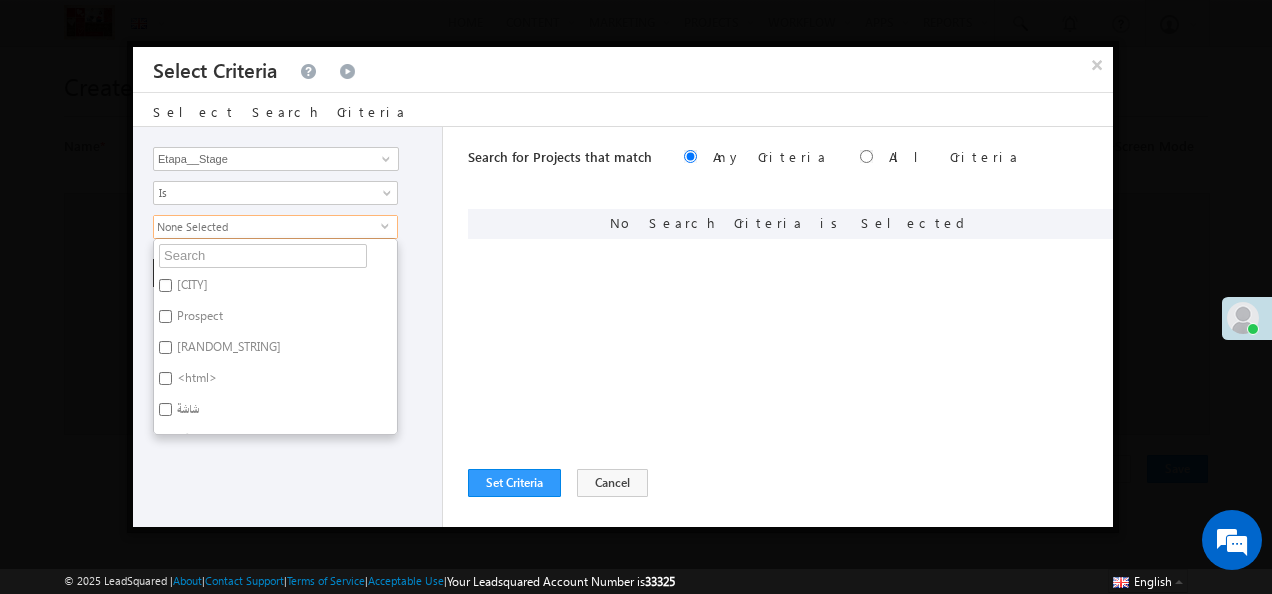 checkbox on "true" 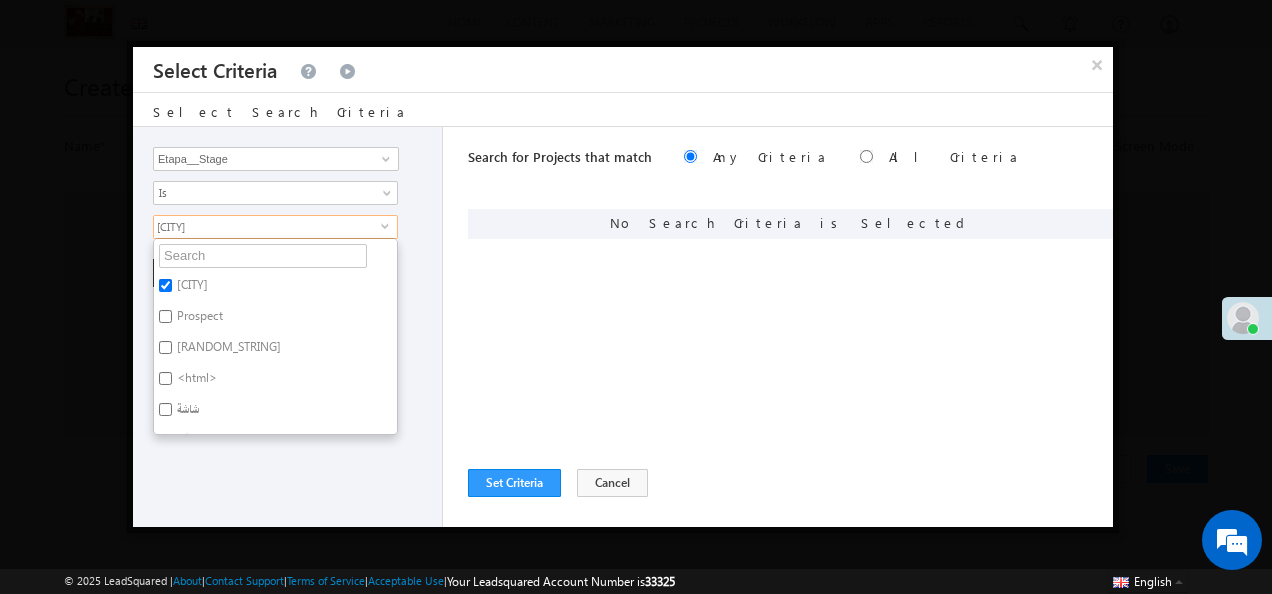 click on "Prospect" at bounding box center (198, 319) 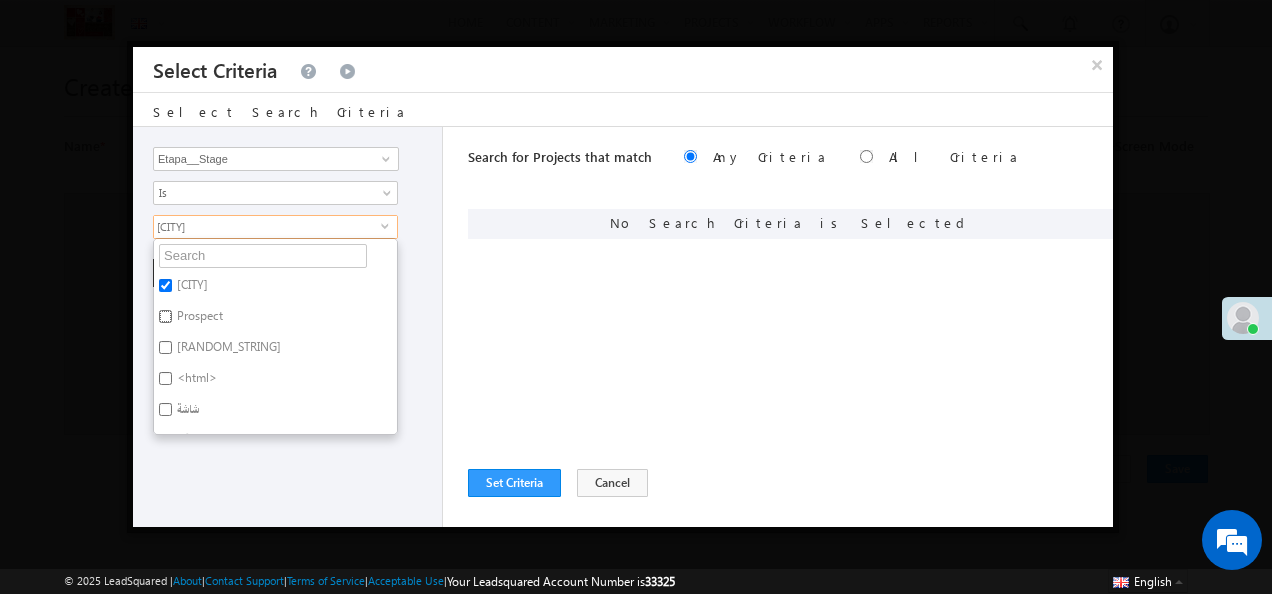 click on "Prospect" at bounding box center [165, 316] 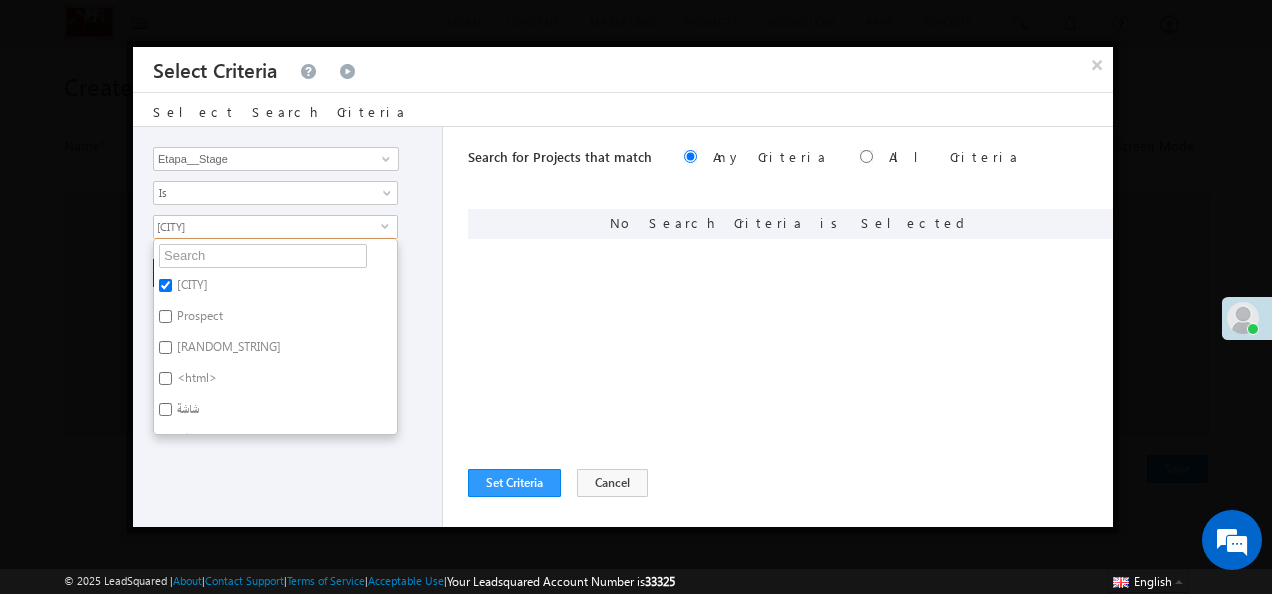 checkbox on "true" 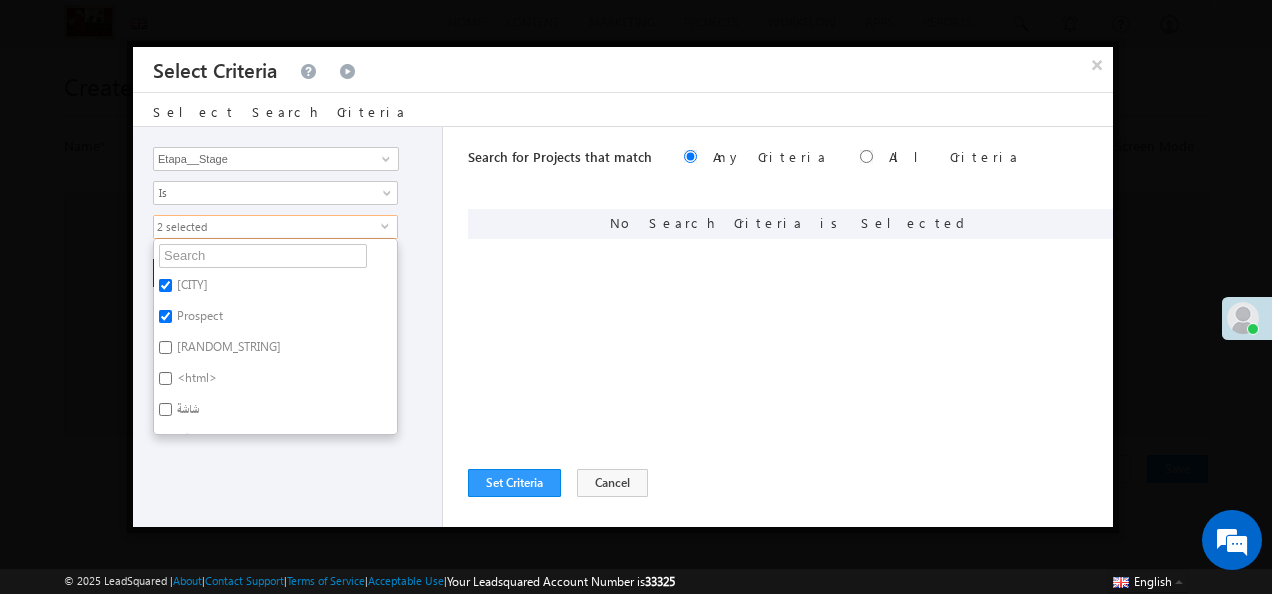click on "Search for Projects that match
Any Criteria
All Criteria
Note that the current triggering entity  is not considered  in the condition
If more than one opportunities are returned, the opportunity which is  most recently created  will be considered.
Descending
Ascending" at bounding box center (790, 327) 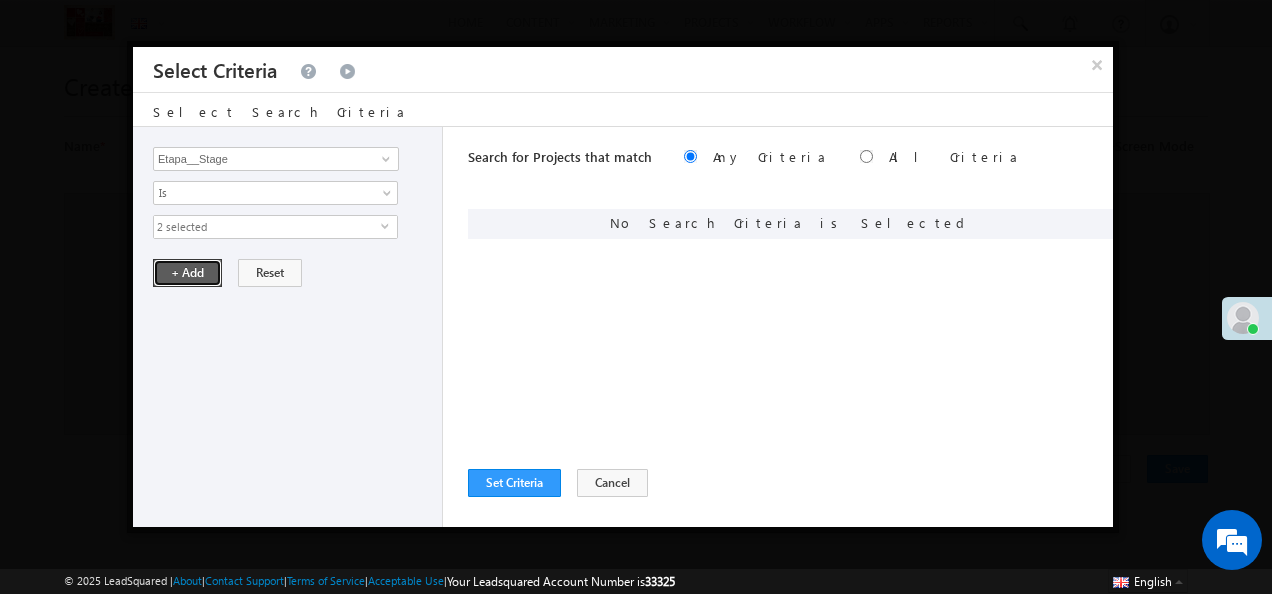 click on "+ Add" at bounding box center (187, 273) 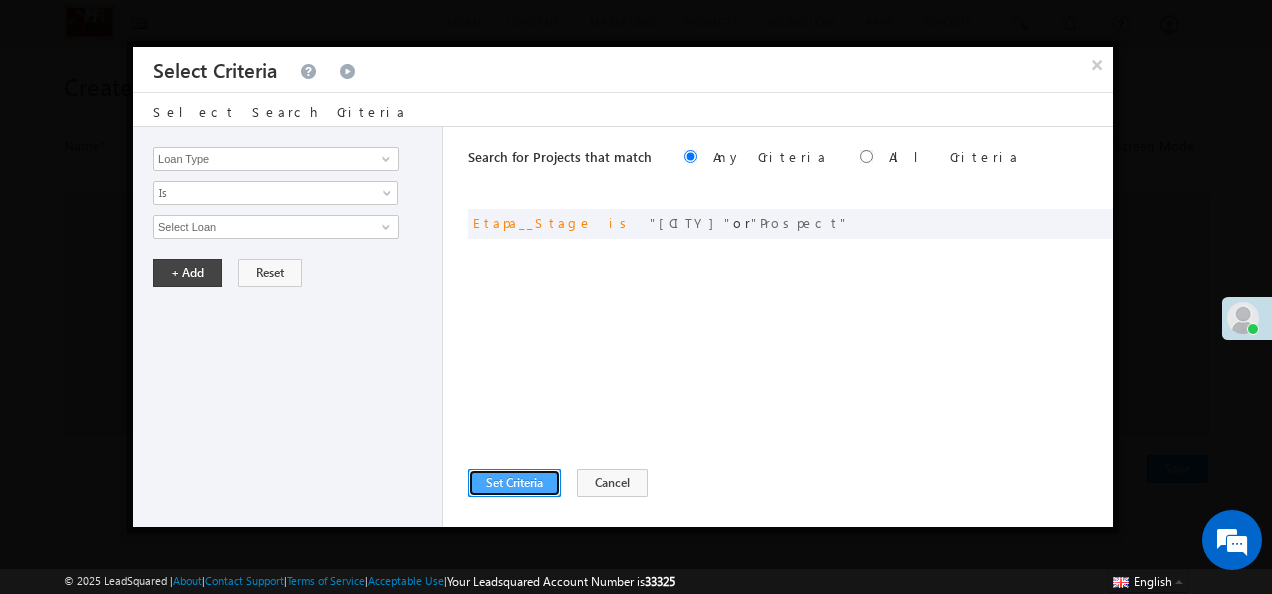 click on "Set Criteria" at bounding box center [514, 483] 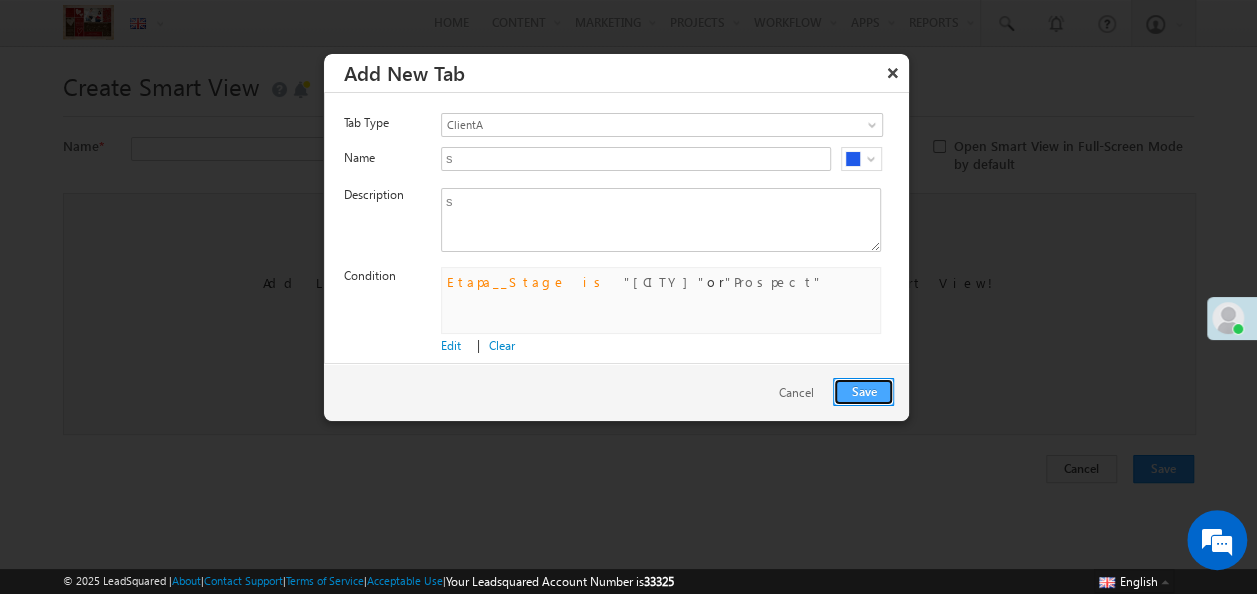click on "Save" at bounding box center [863, 392] 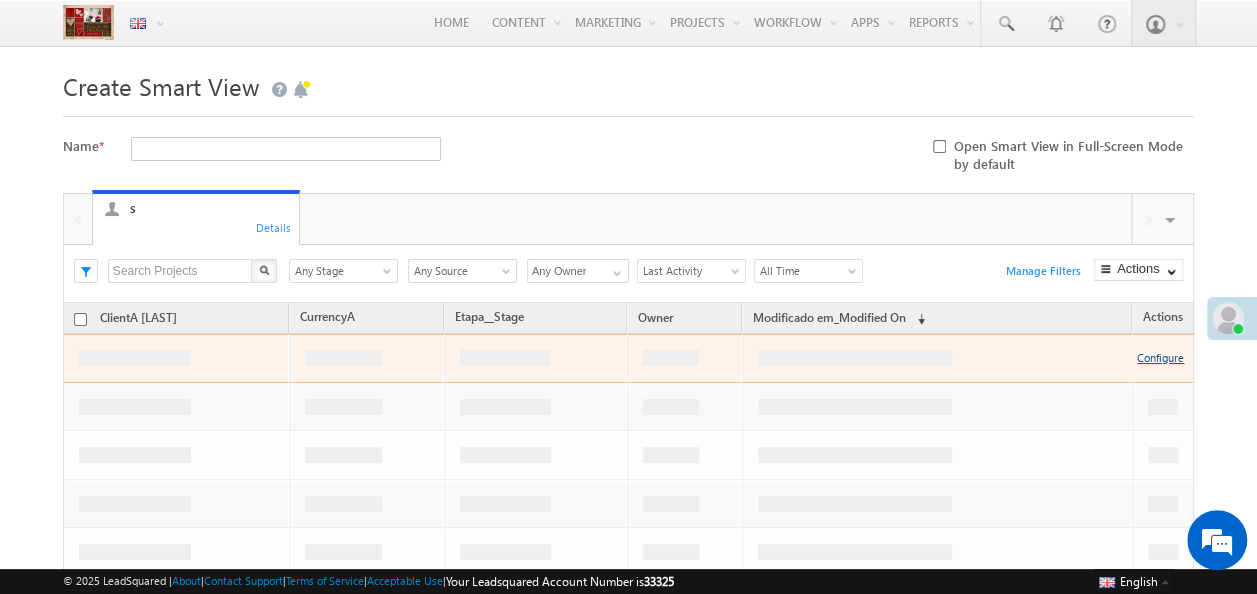 click on "Configure" at bounding box center [1160, 357] 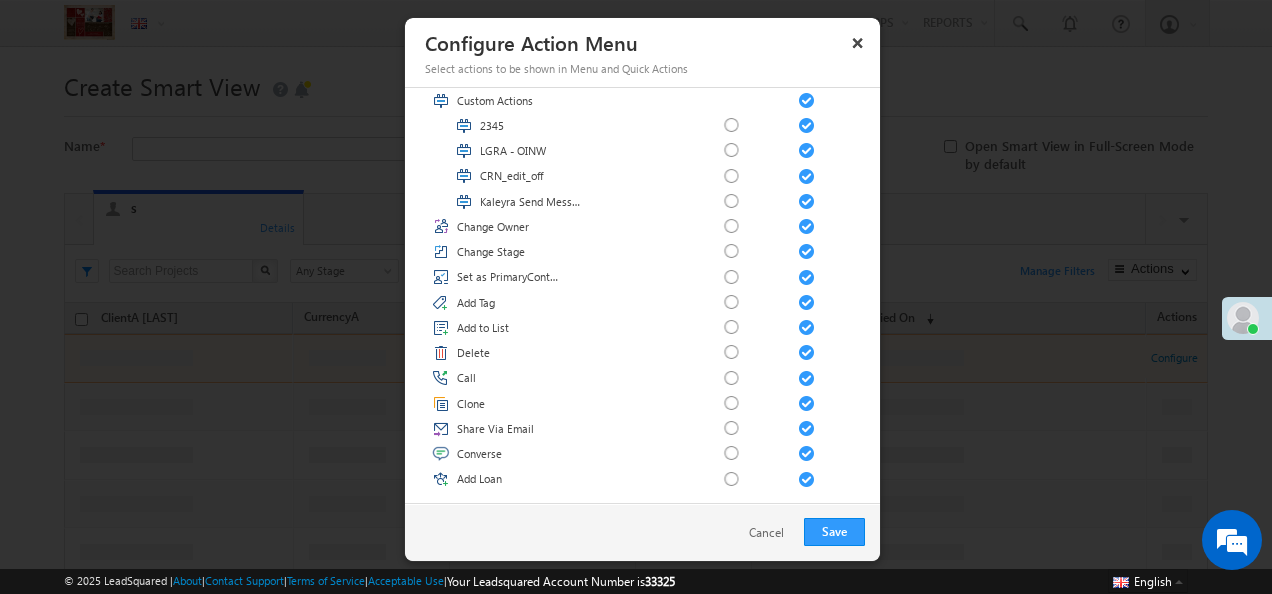scroll, scrollTop: 2475, scrollLeft: 0, axis: vertical 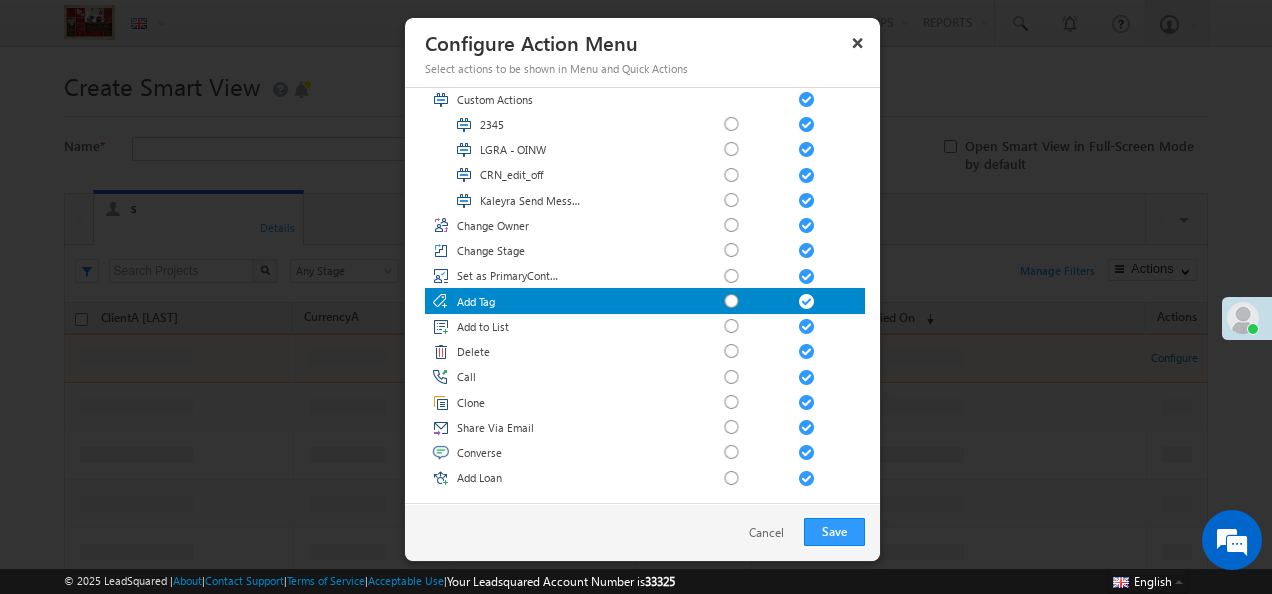 click on "Add Tag" at bounding box center (509, 302) 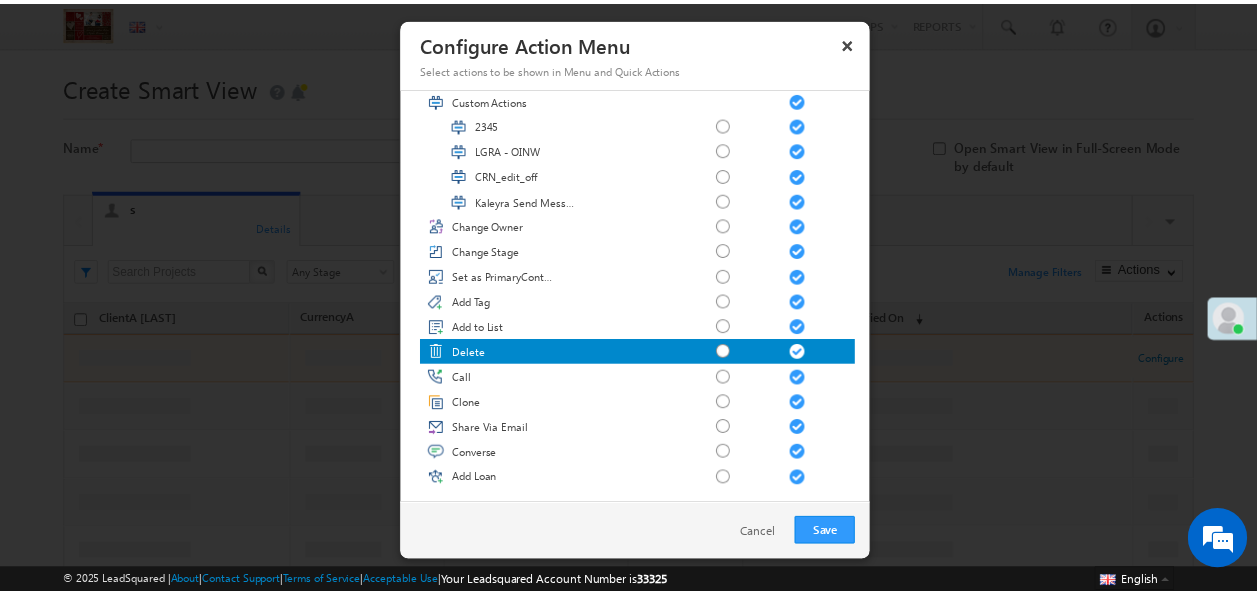 scroll, scrollTop: 2517, scrollLeft: 0, axis: vertical 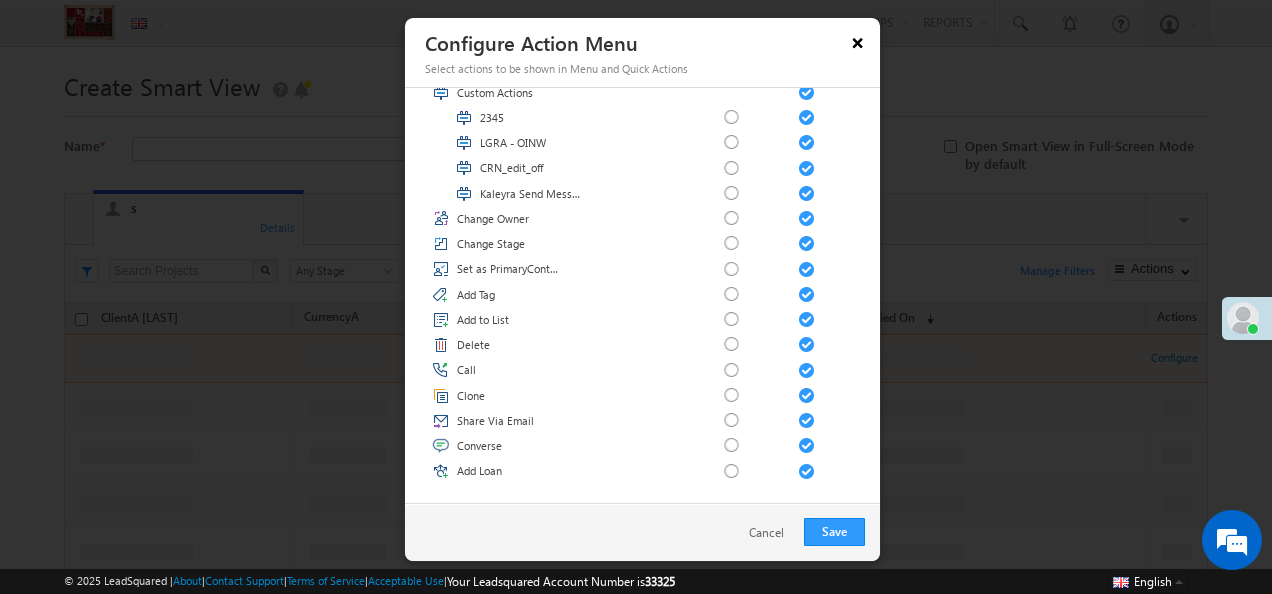 click on "×" at bounding box center [858, 42] 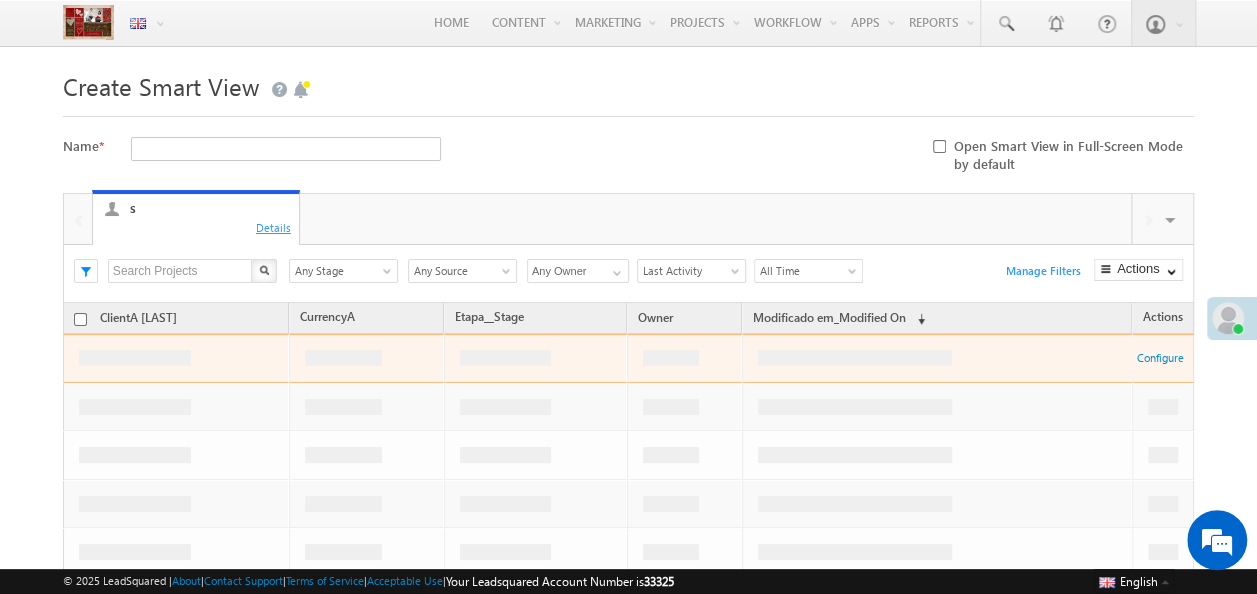 click on "Details" at bounding box center (274, 227) 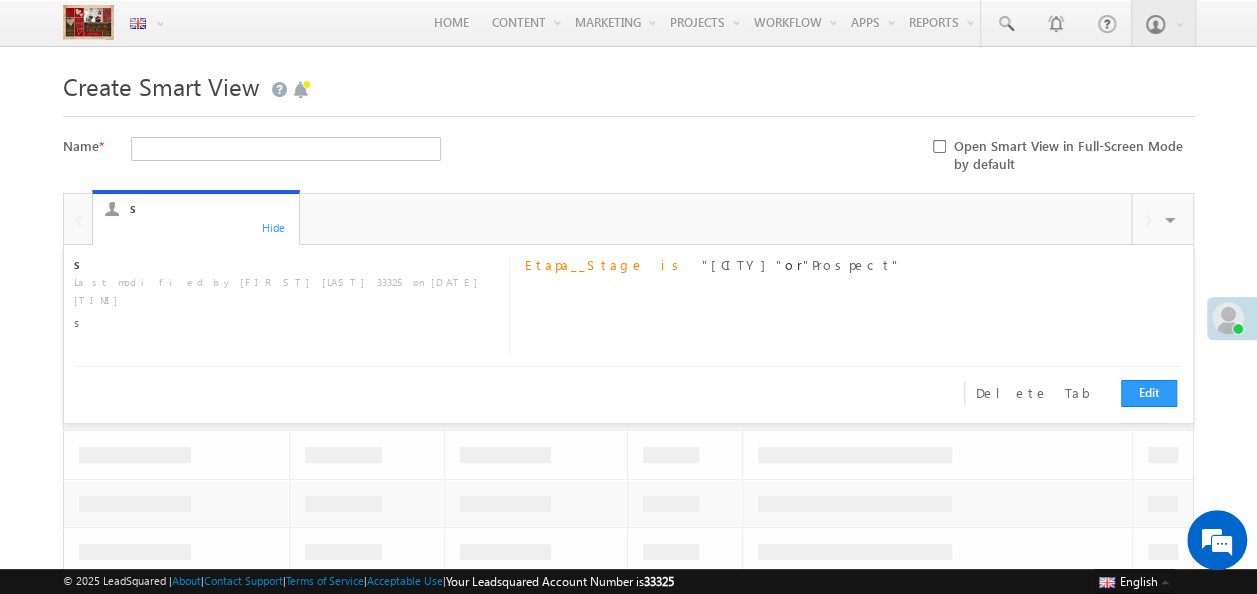 click at bounding box center [937, 455] 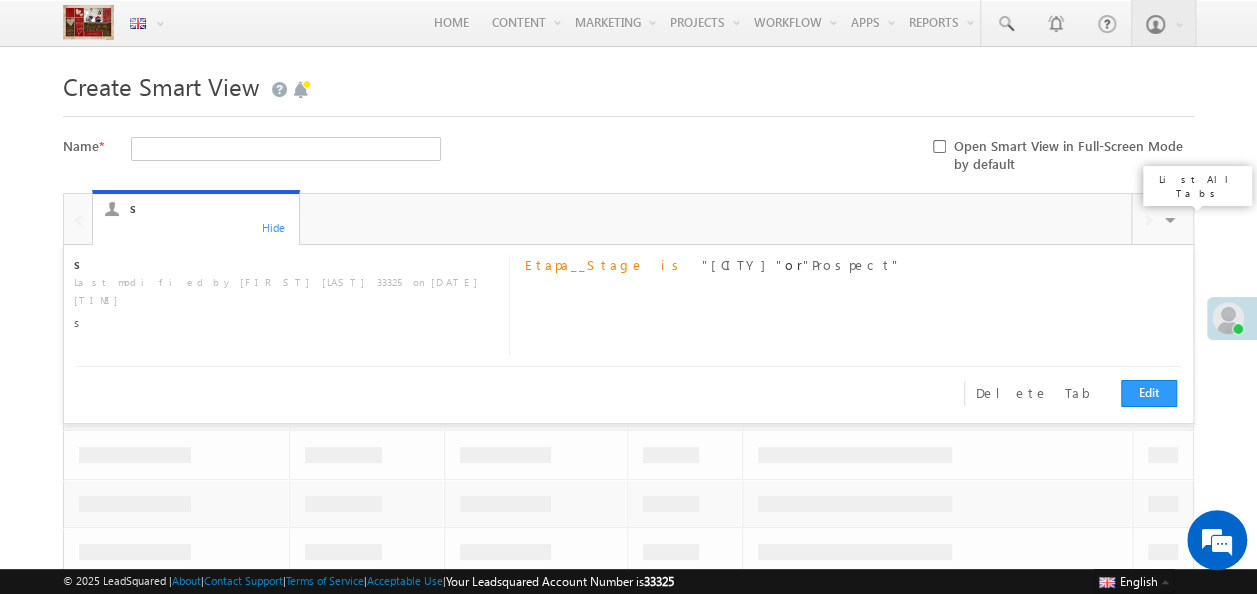 click at bounding box center [1172, 223] 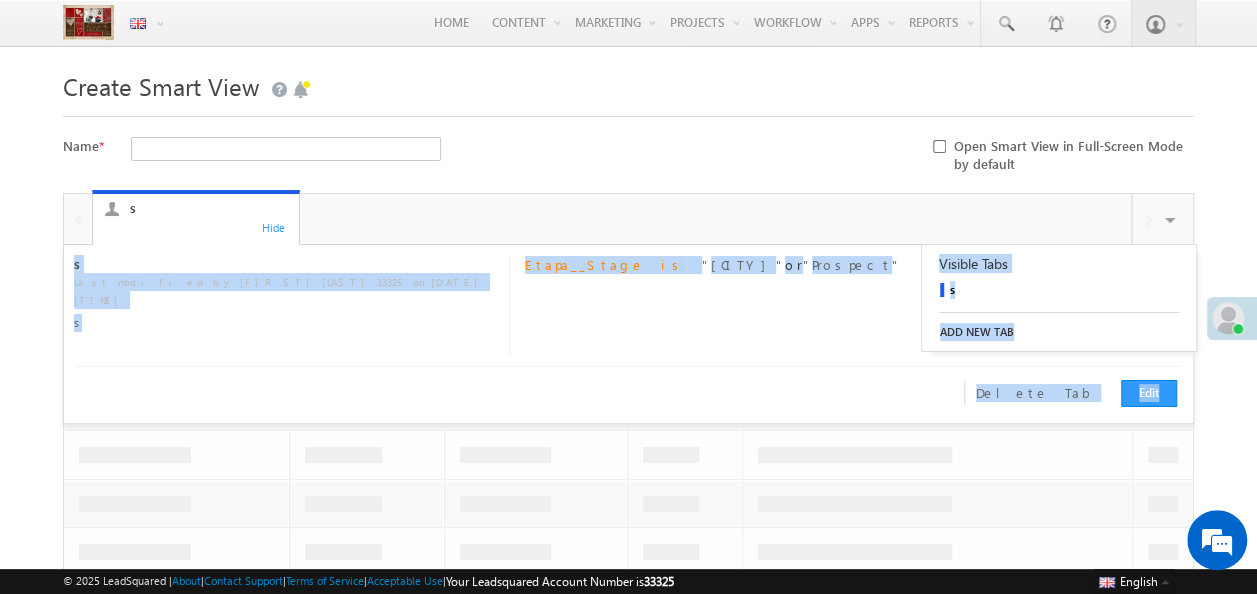 scroll, scrollTop: 126, scrollLeft: 0, axis: vertical 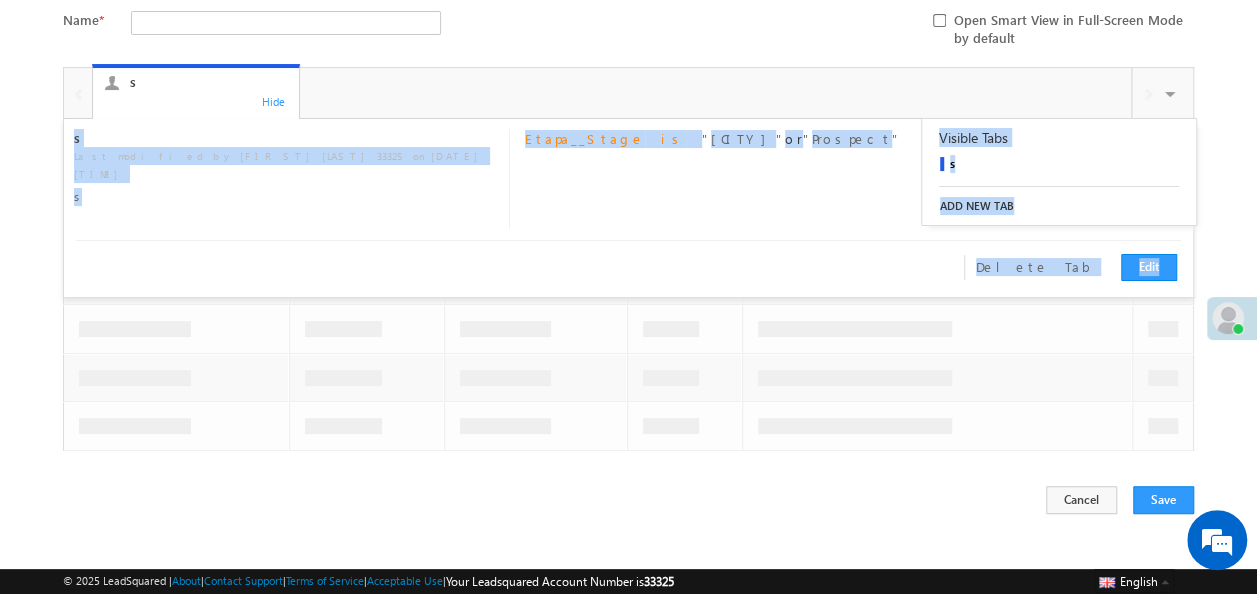 drag, startPoint x: 1203, startPoint y: 211, endPoint x: 474, endPoint y: 638, distance: 844.8491 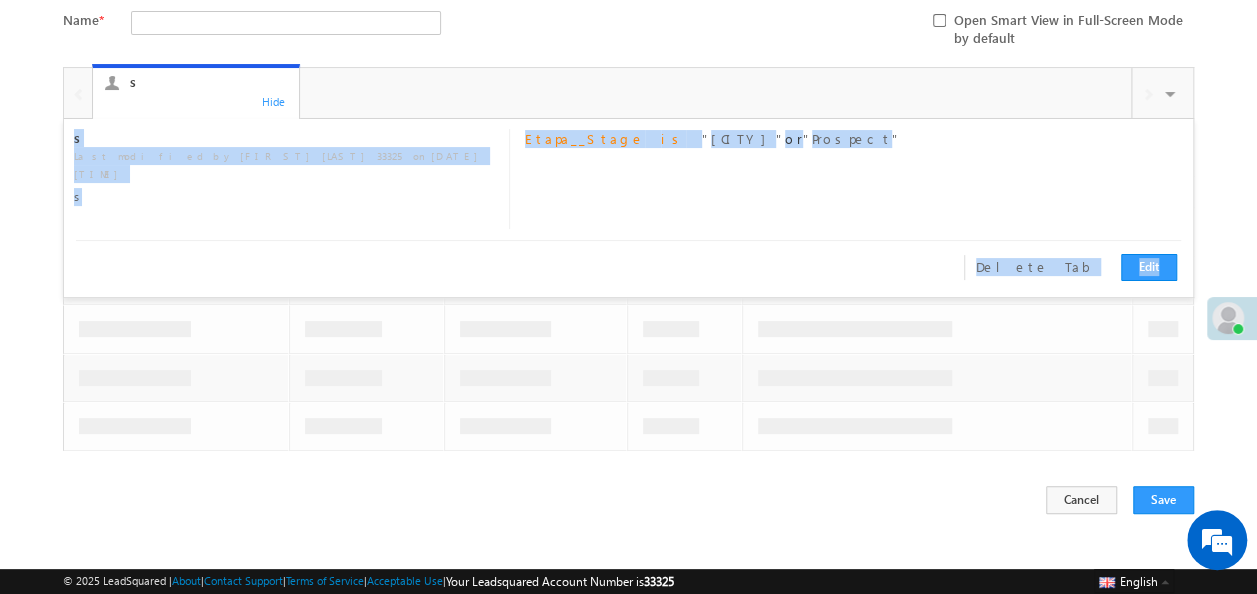 drag, startPoint x: 474, startPoint y: 638, endPoint x: 840, endPoint y: 400, distance: 436.5776 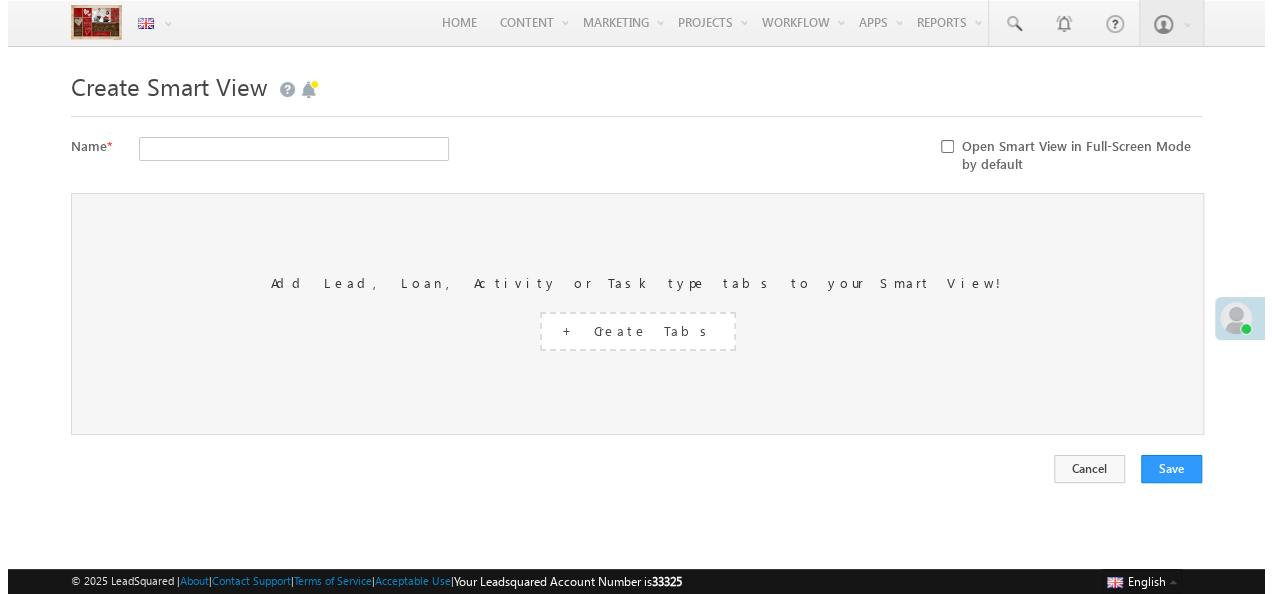 scroll, scrollTop: 22, scrollLeft: 0, axis: vertical 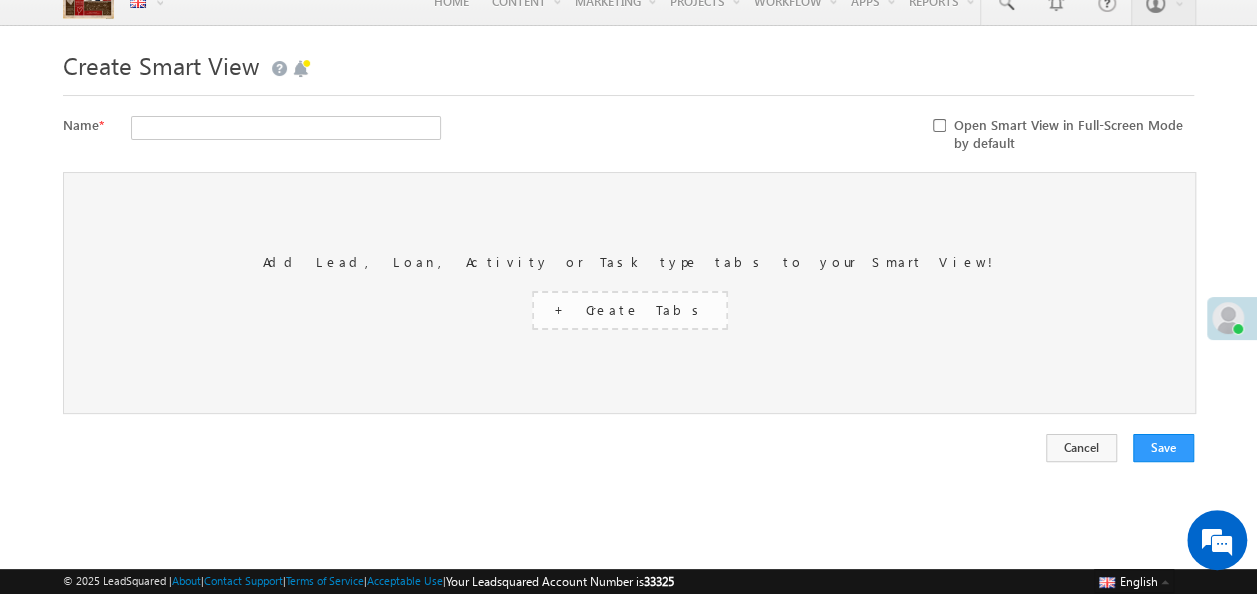 click on "+ Create Tabs" at bounding box center (630, 309) 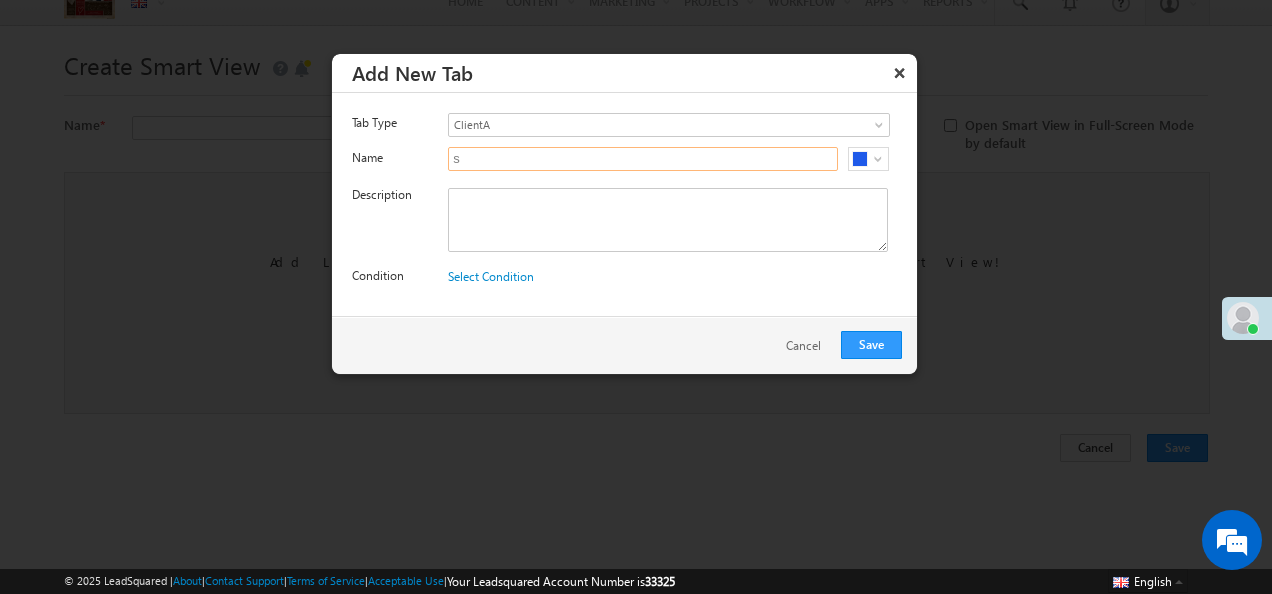 click on "s" at bounding box center (643, 159) 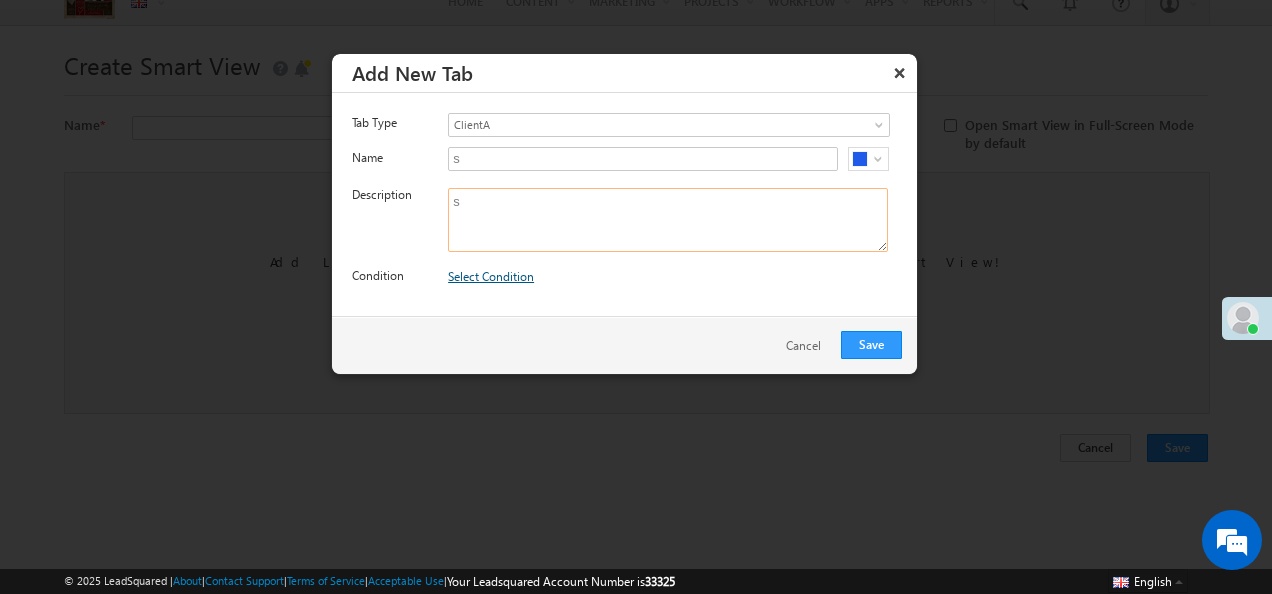type on "s" 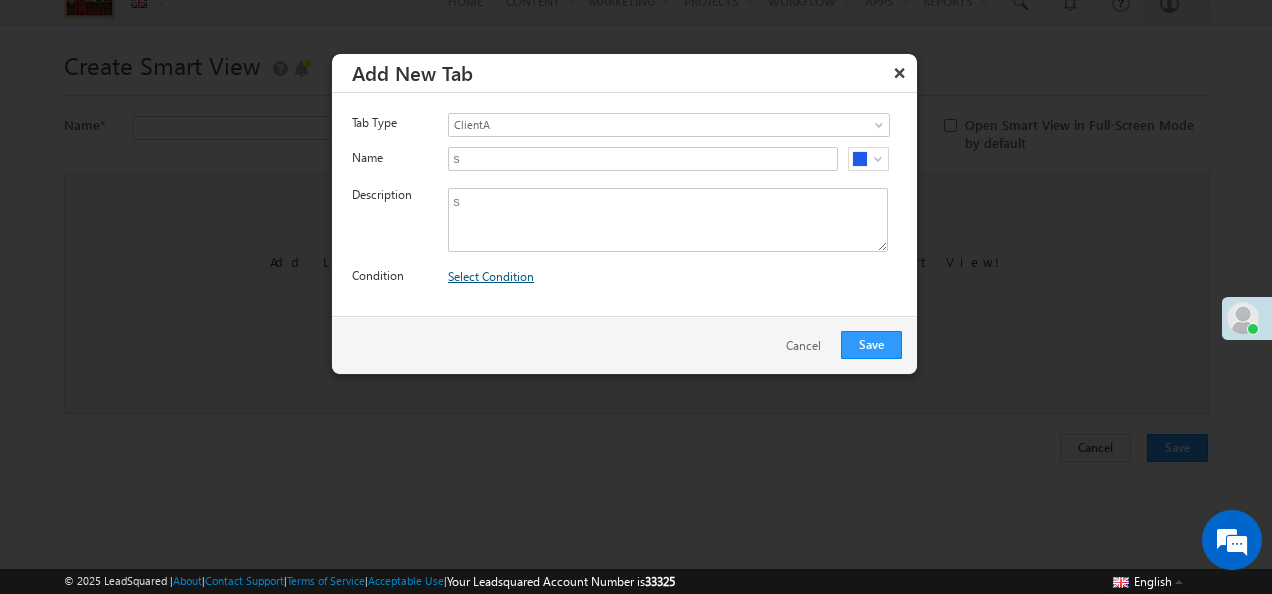 click on "Select Condition" at bounding box center [491, 276] 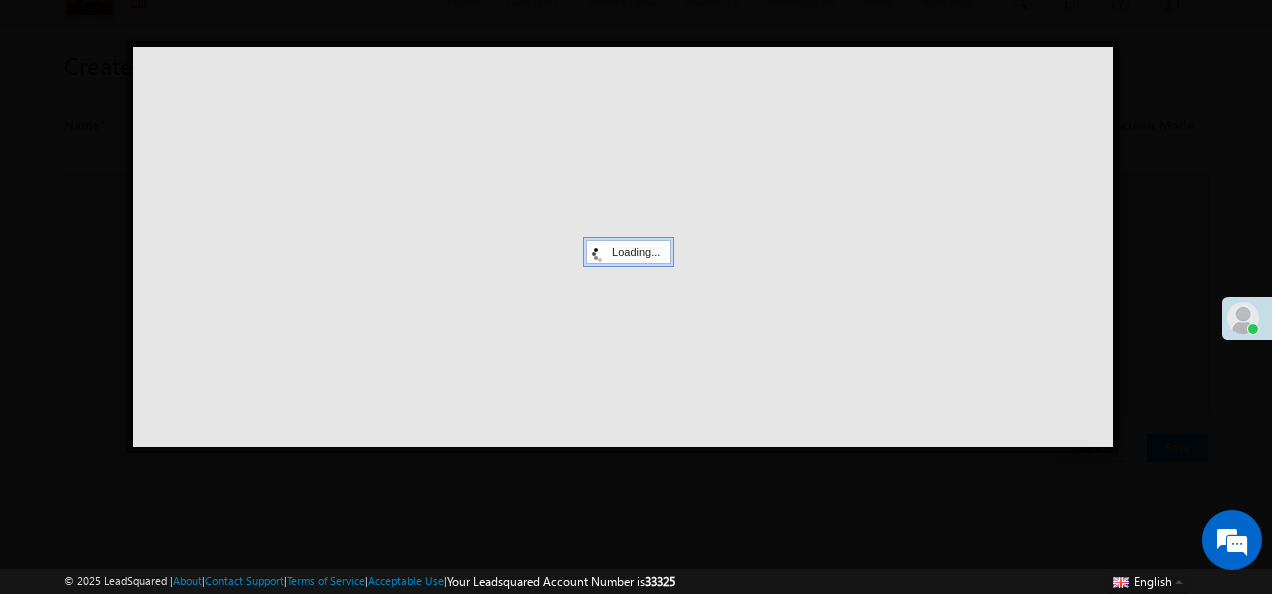 scroll, scrollTop: 0, scrollLeft: 0, axis: both 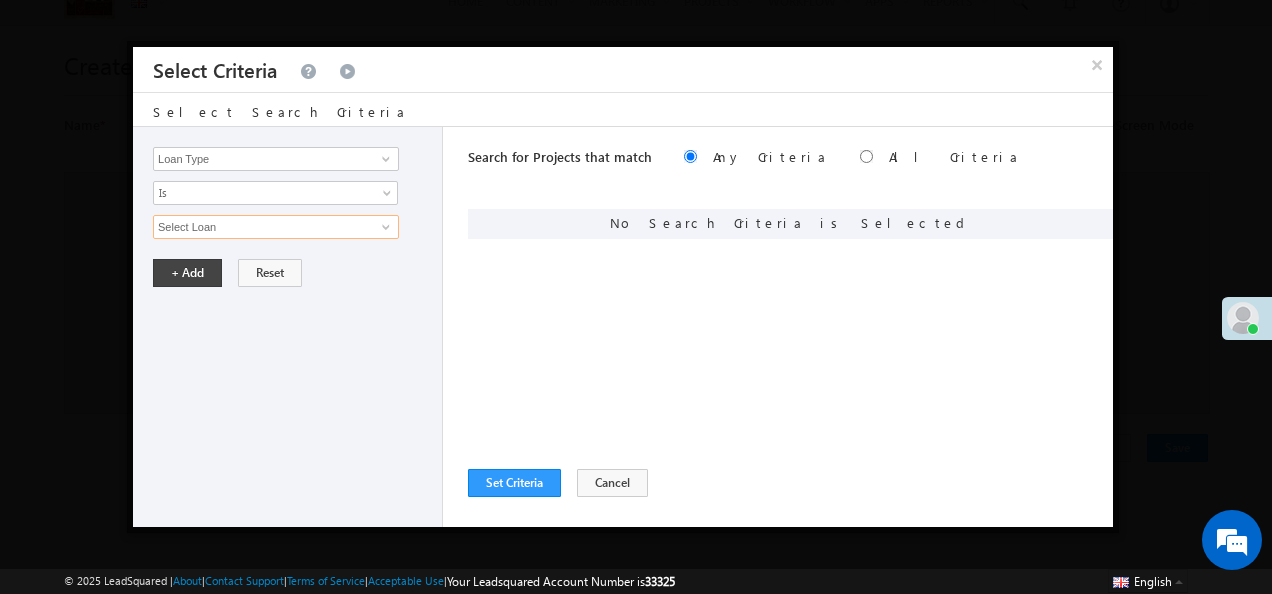 click on "Select Loan" at bounding box center (276, 227) 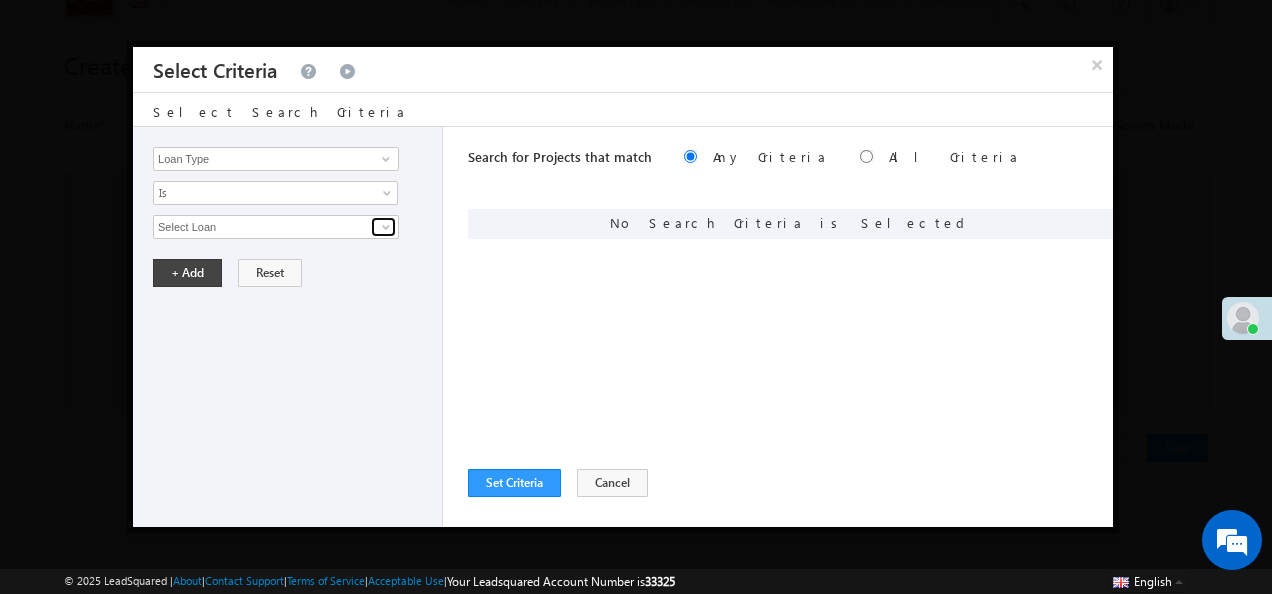 click at bounding box center (386, 227) 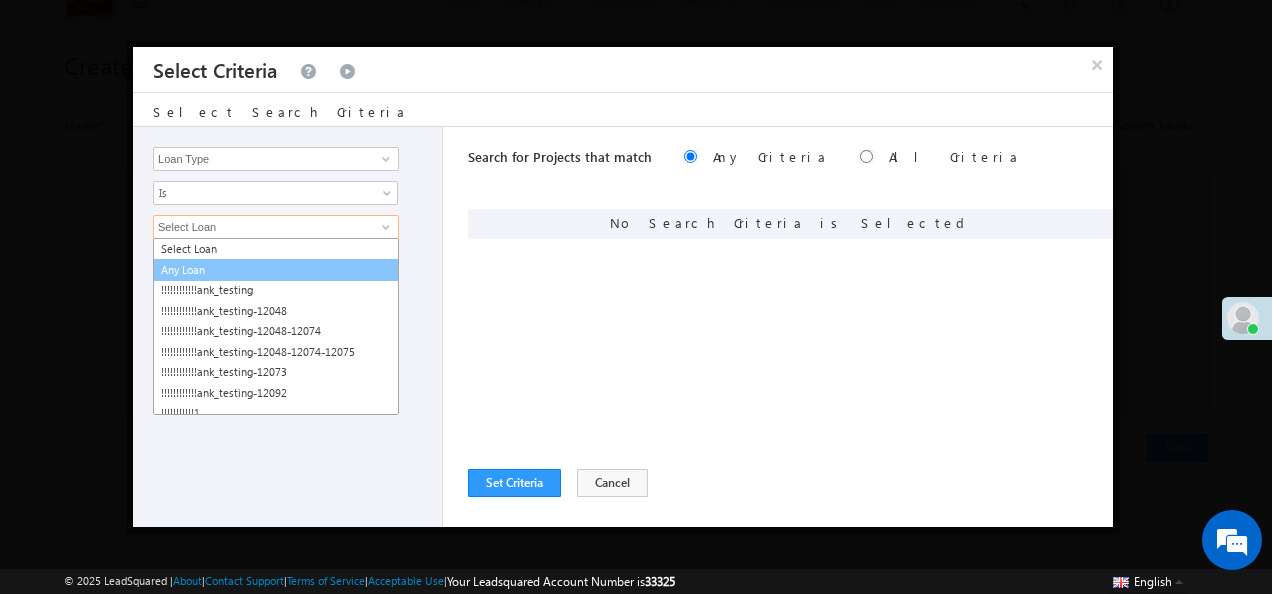 click on "Any Loan" at bounding box center (276, 270) 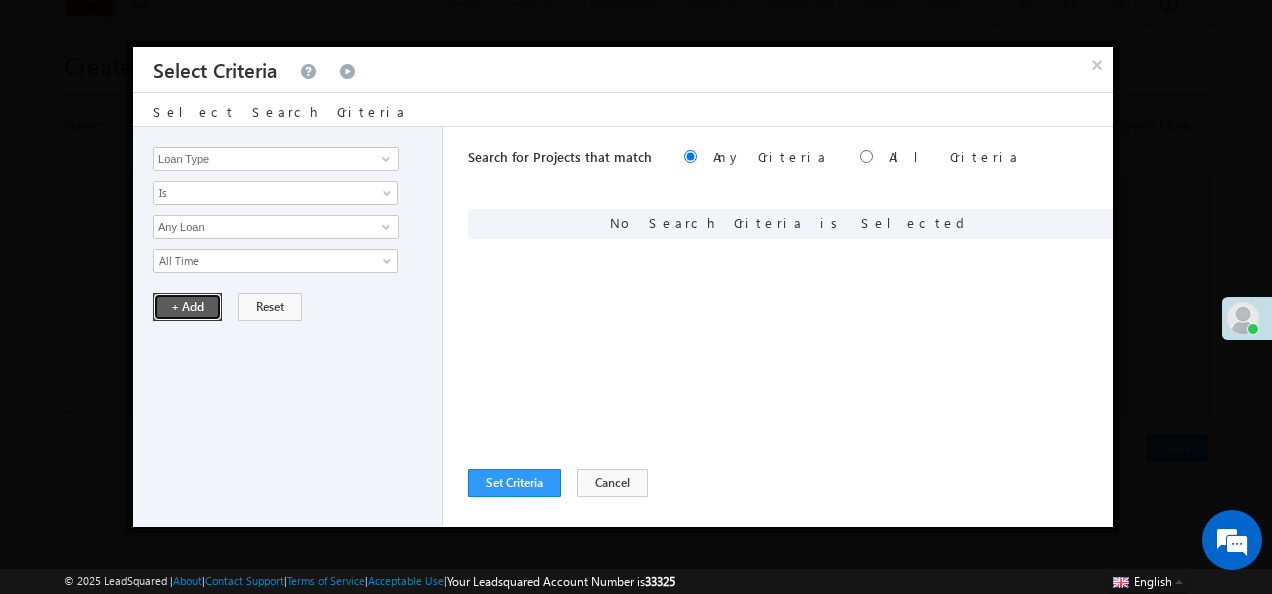 click on "+ Add" at bounding box center (187, 307) 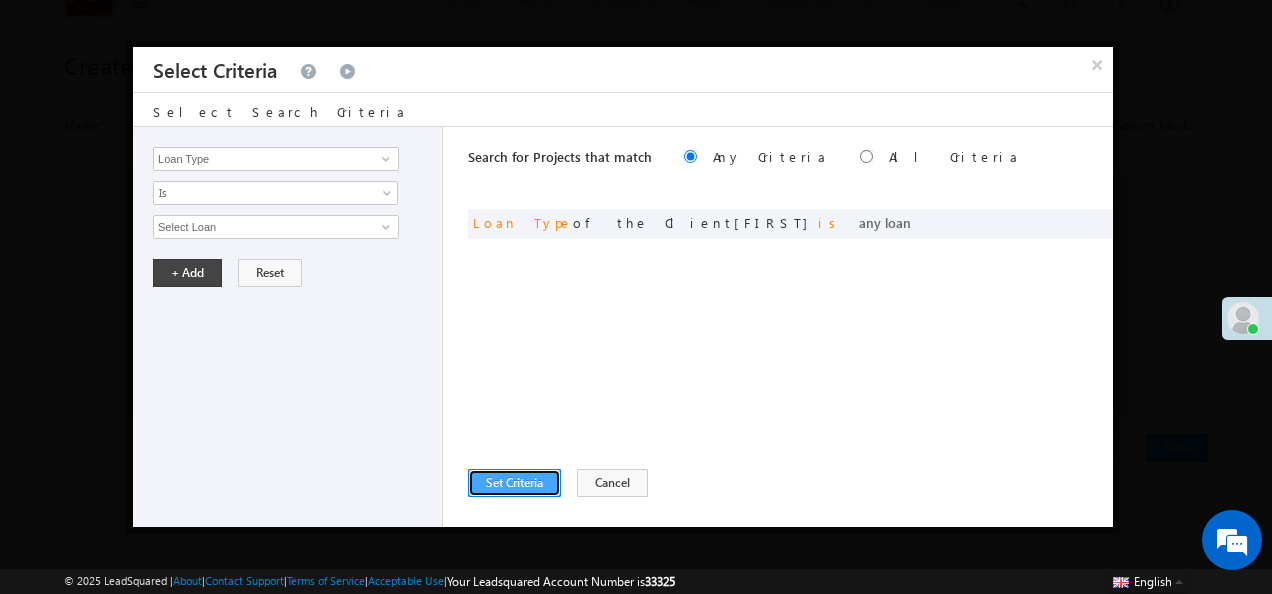 click on "Set Criteria" at bounding box center [514, 483] 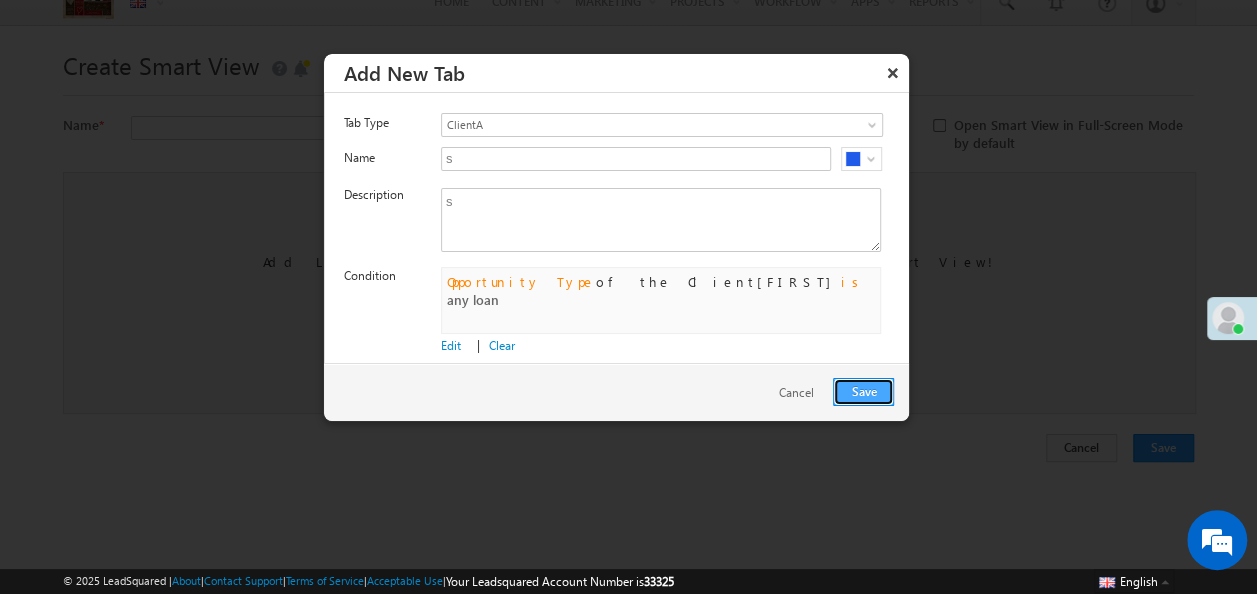 click on "Save" at bounding box center (863, 392) 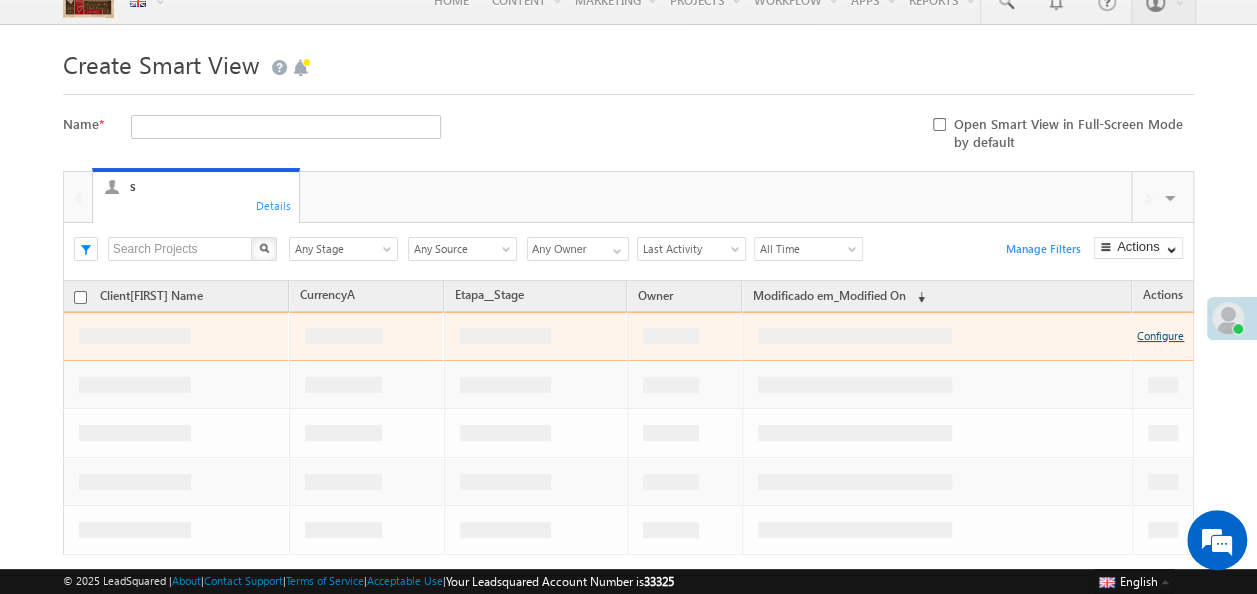 click on "Configure" at bounding box center [1160, 335] 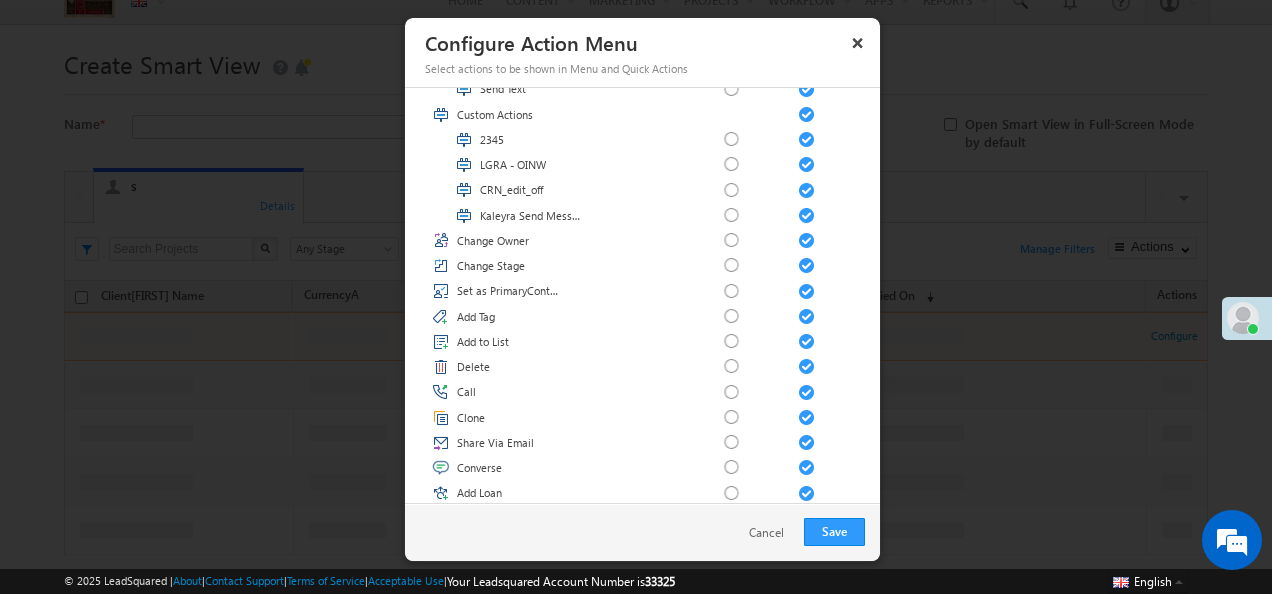 scroll, scrollTop: 2518, scrollLeft: 0, axis: vertical 